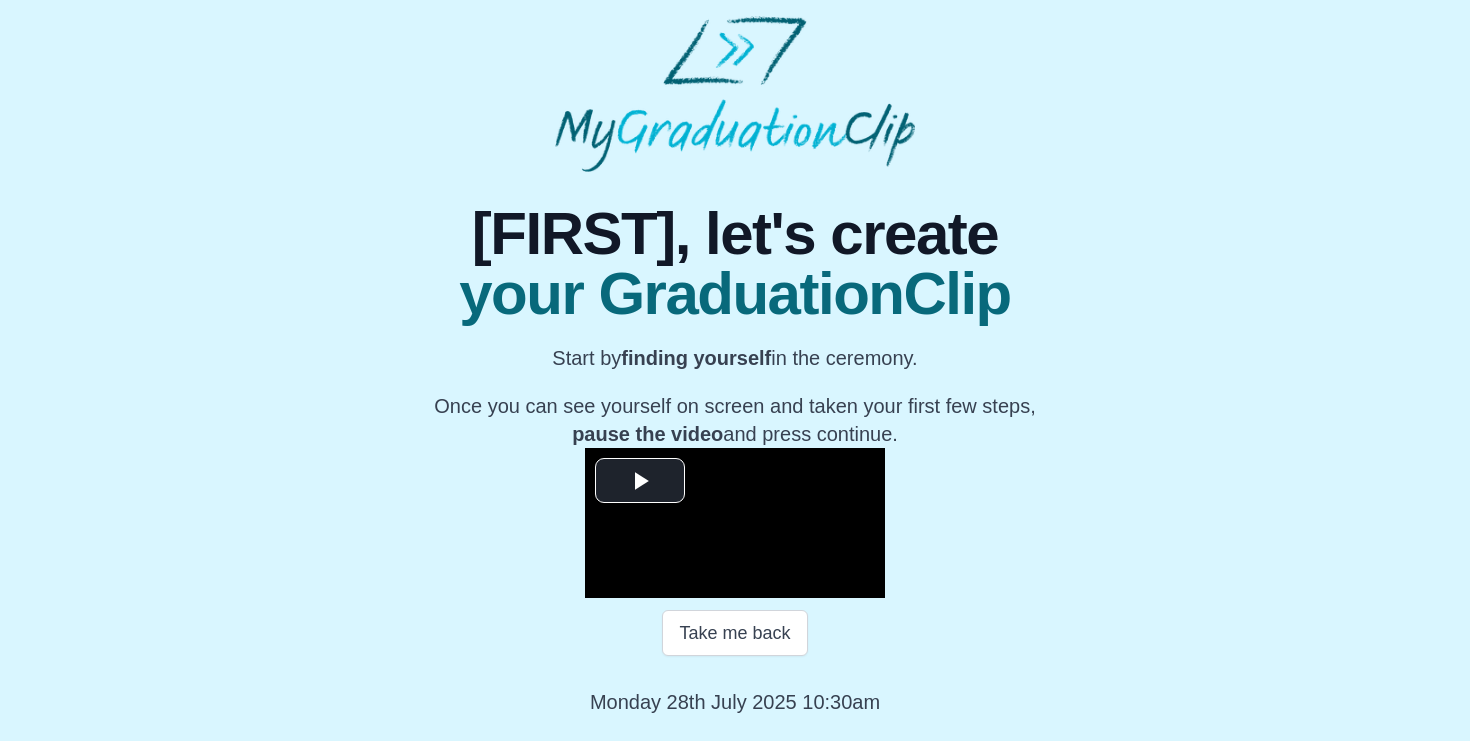scroll, scrollTop: 255, scrollLeft: 0, axis: vertical 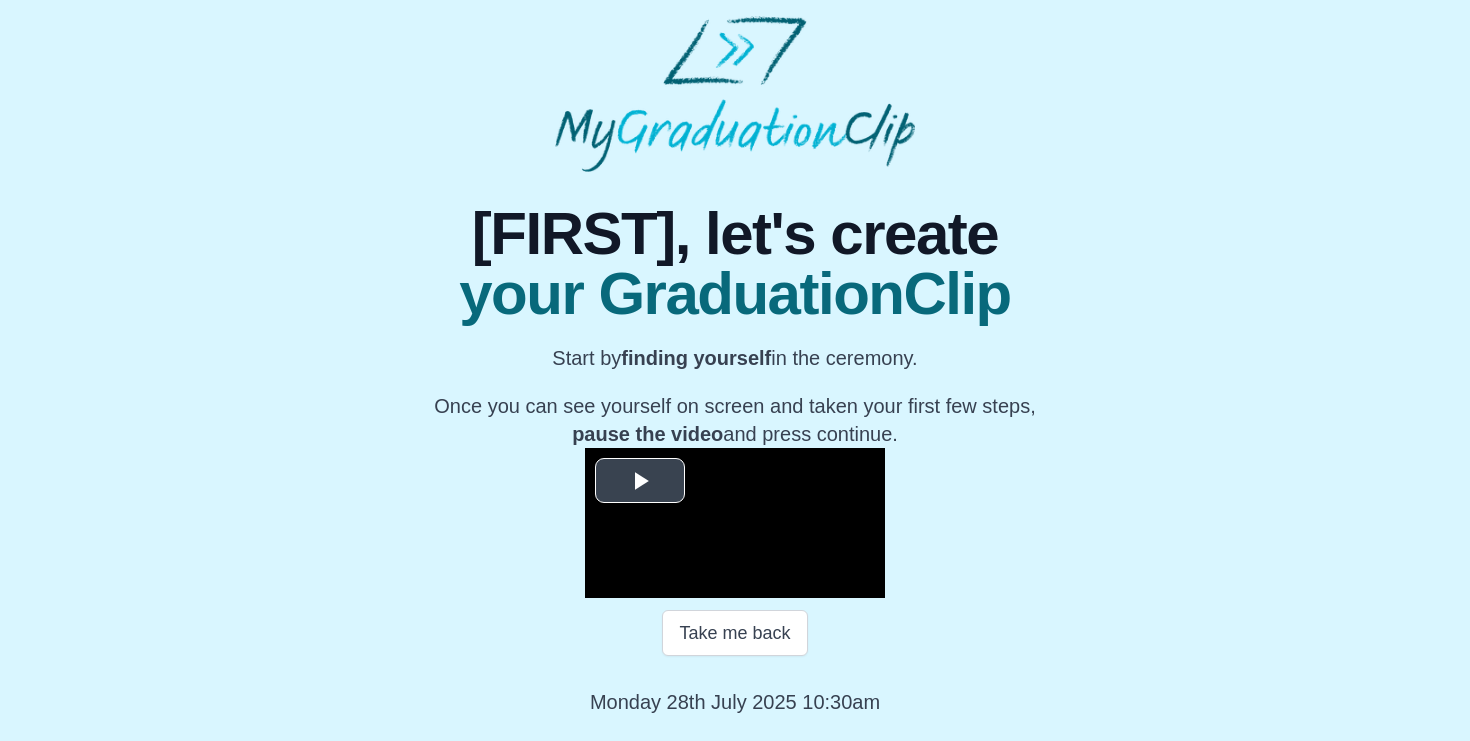 click at bounding box center (640, 481) 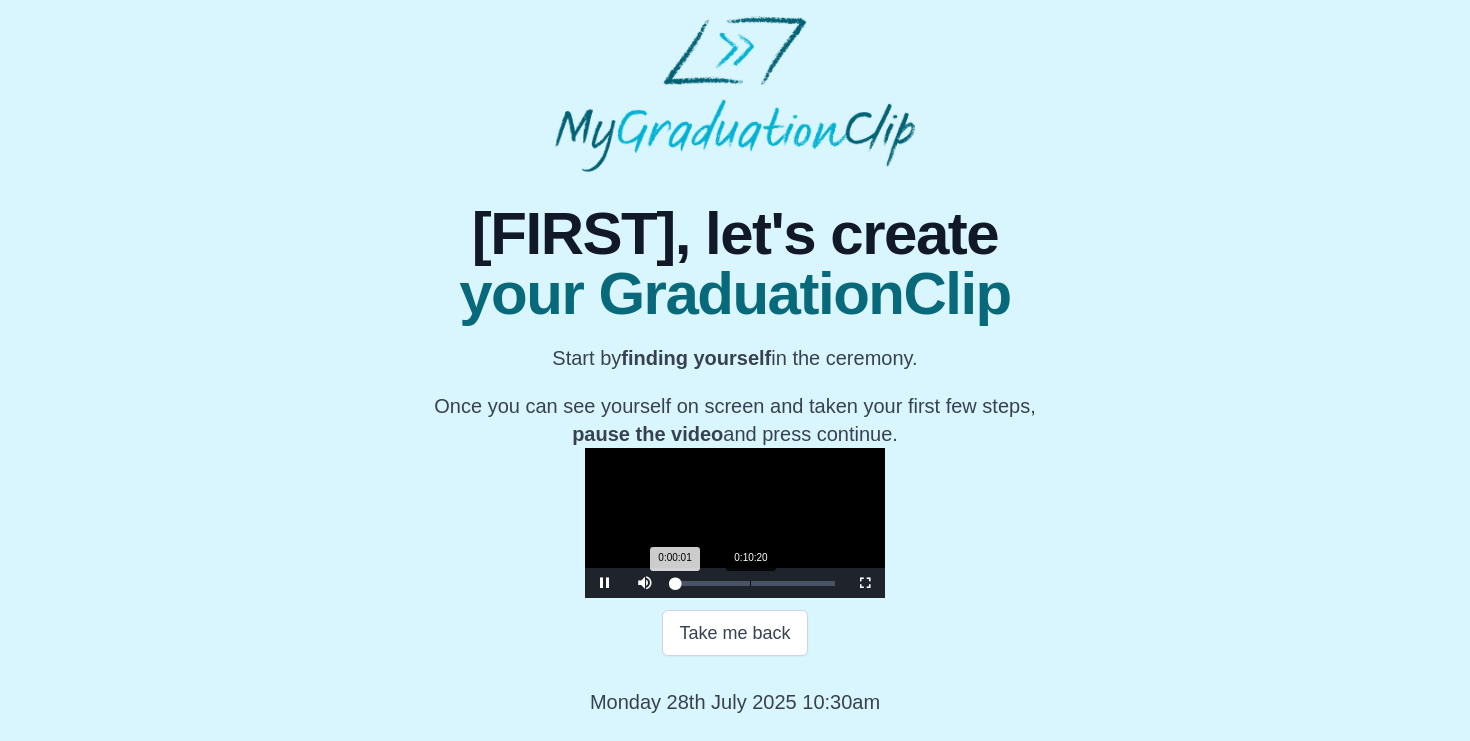 click on "Loaded : 0% 0:10:20 0:00:01 Progress : 0%" at bounding box center (755, 583) 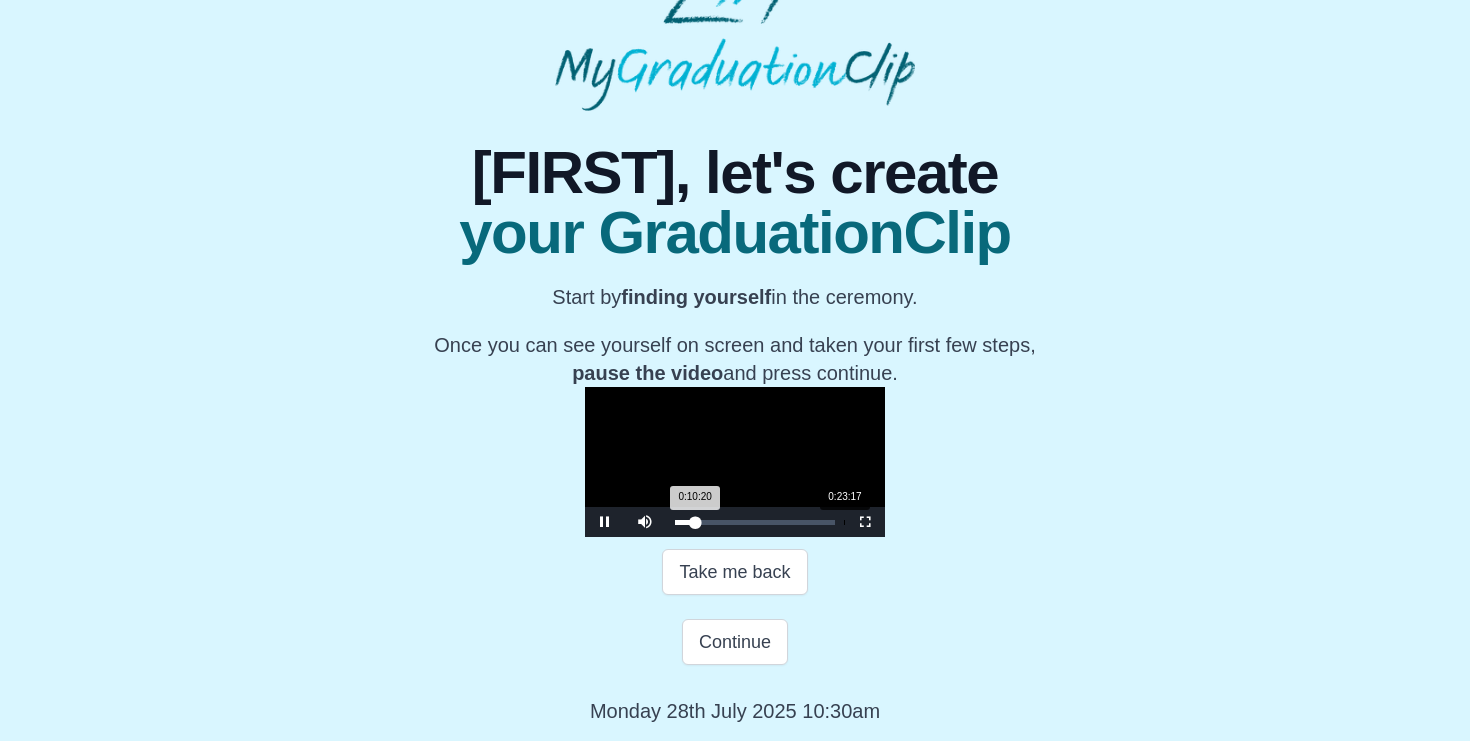 click on "Loaded : 0% 0:23:17 0:10:20 Progress : 0%" at bounding box center (755, 522) 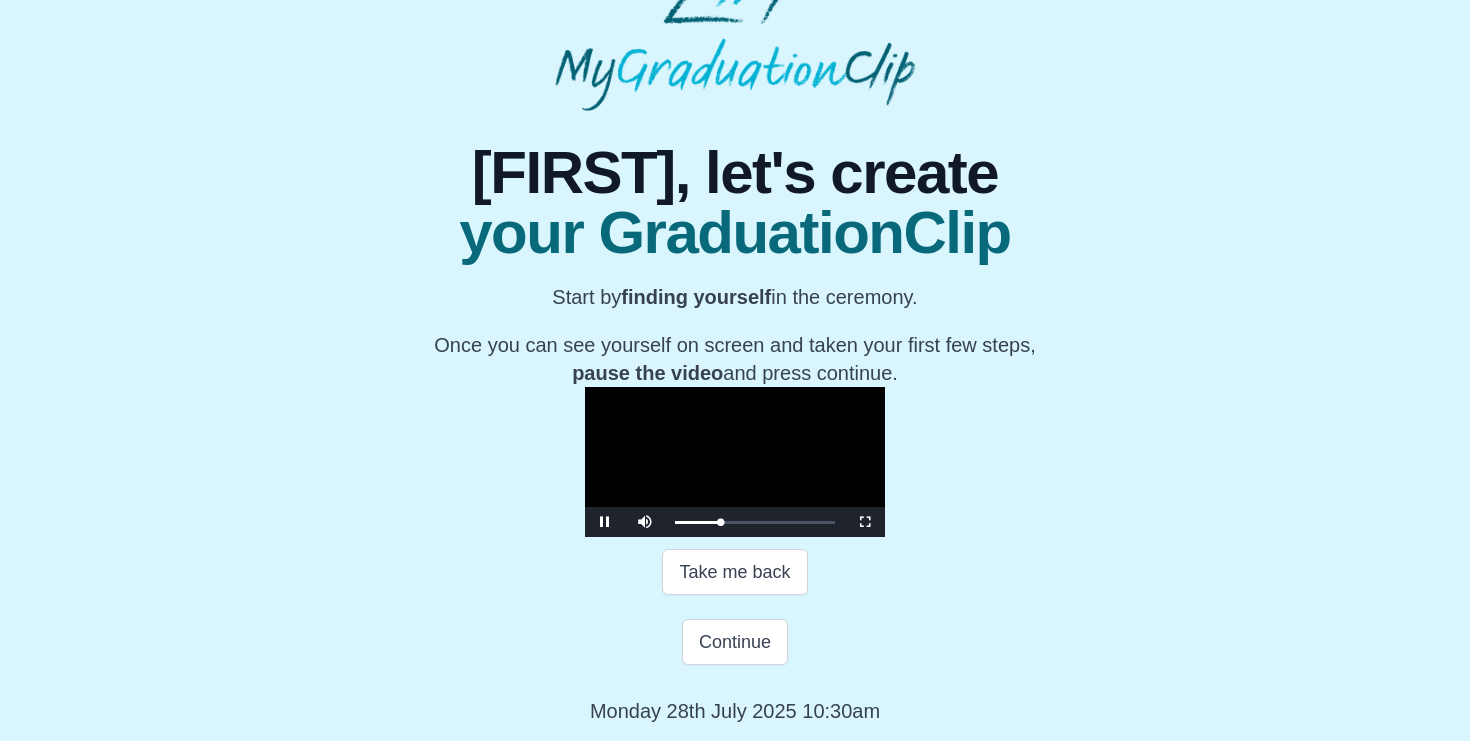 scroll, scrollTop: 325, scrollLeft: 0, axis: vertical 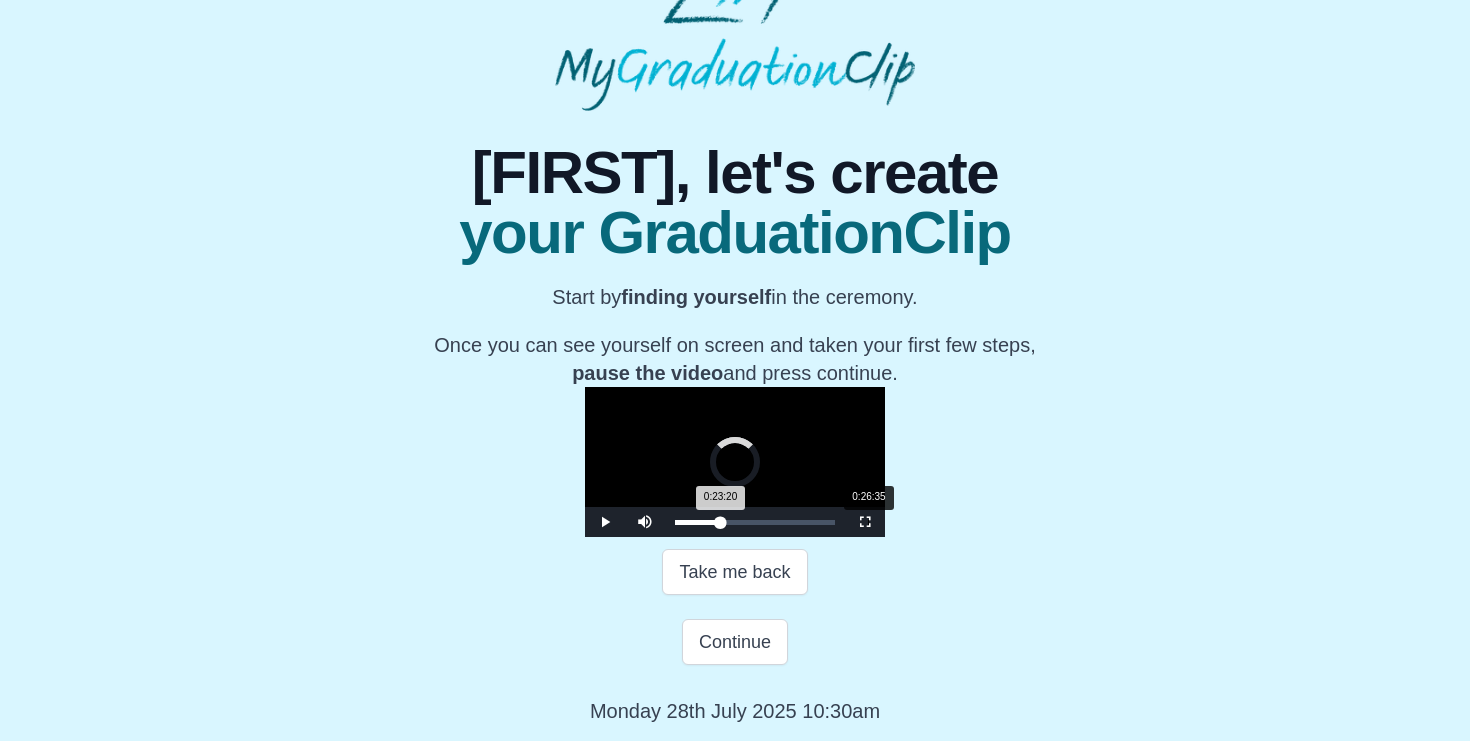 click on "Loaded : 0% 0:26:35 0:23:20 Progress : 0%" at bounding box center [755, 522] 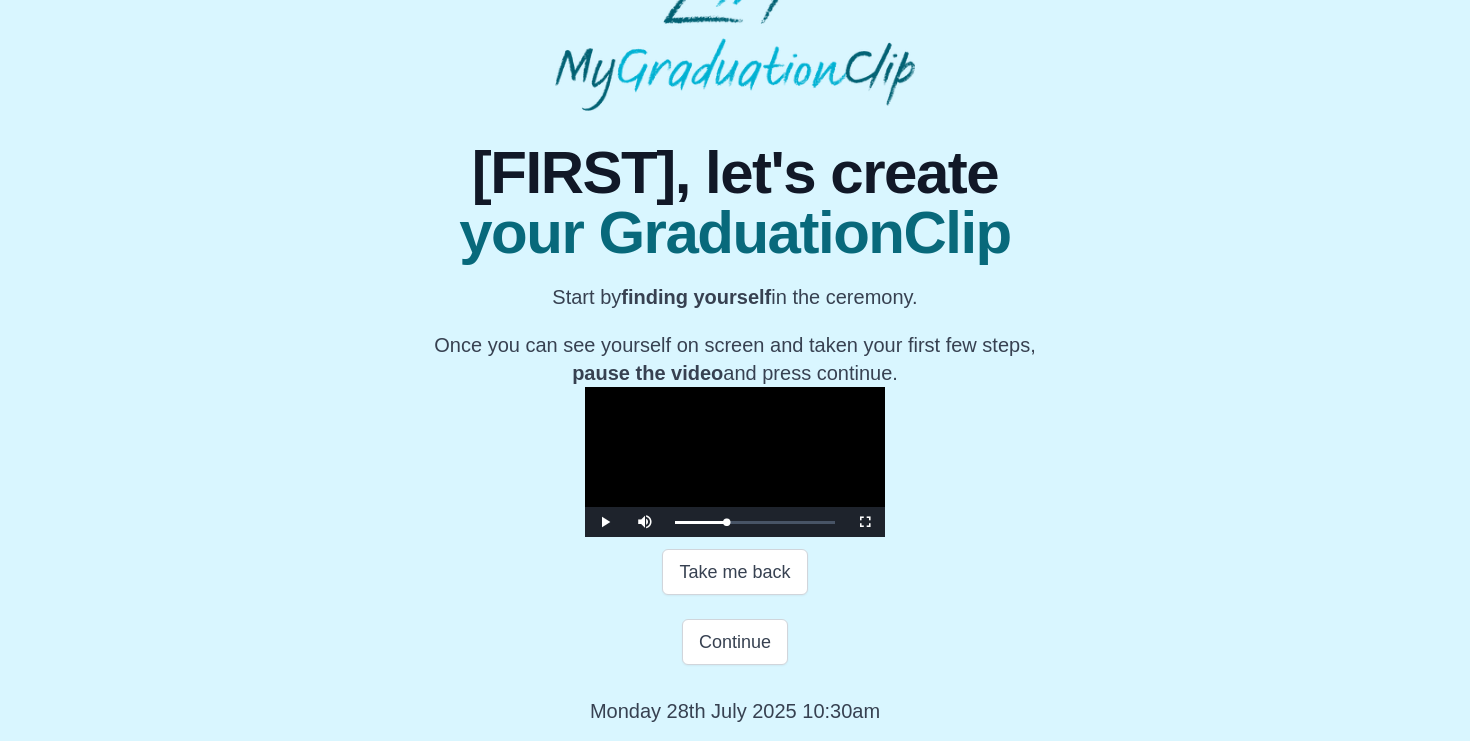 click at bounding box center [735, 462] 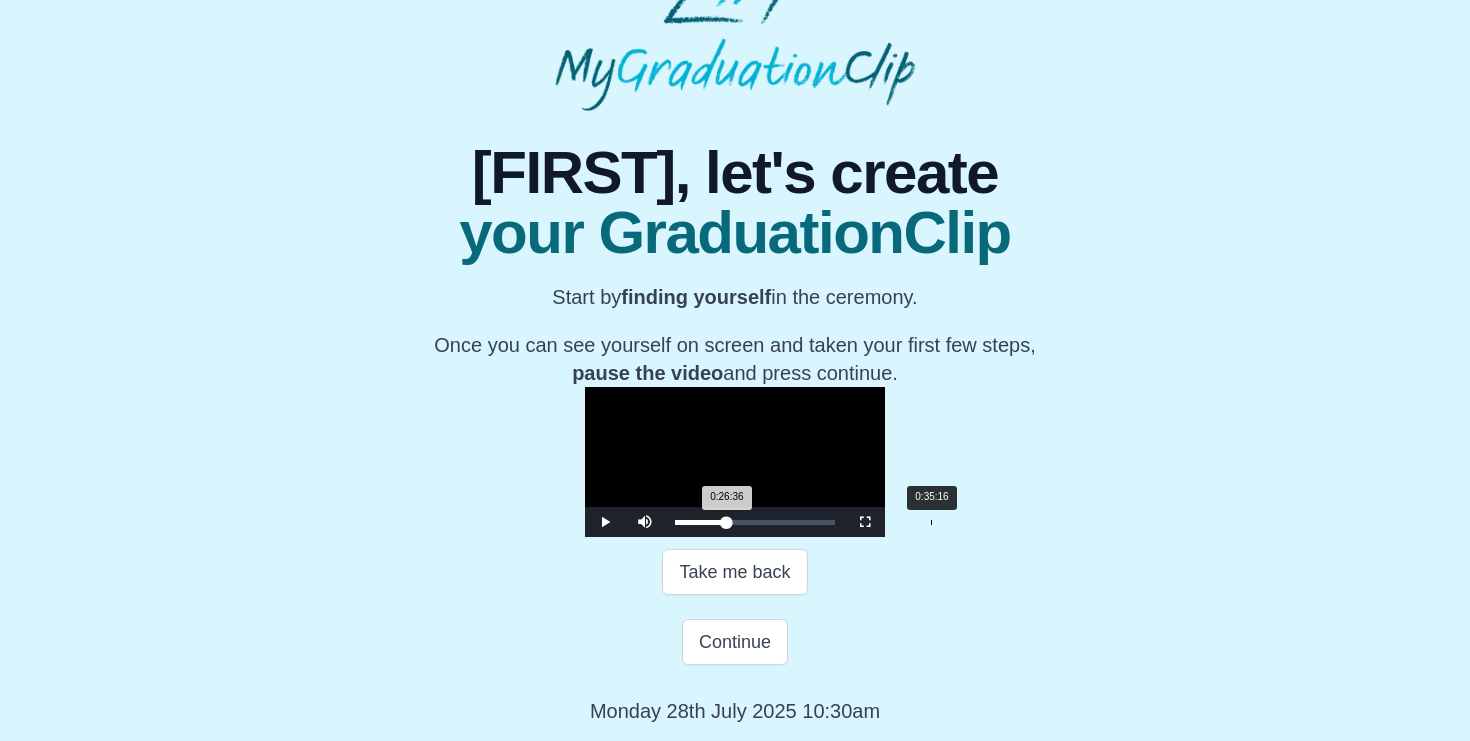 click on "Loaded : 0% 0:35:16 0:26:36 Progress : 0%" at bounding box center (755, 522) 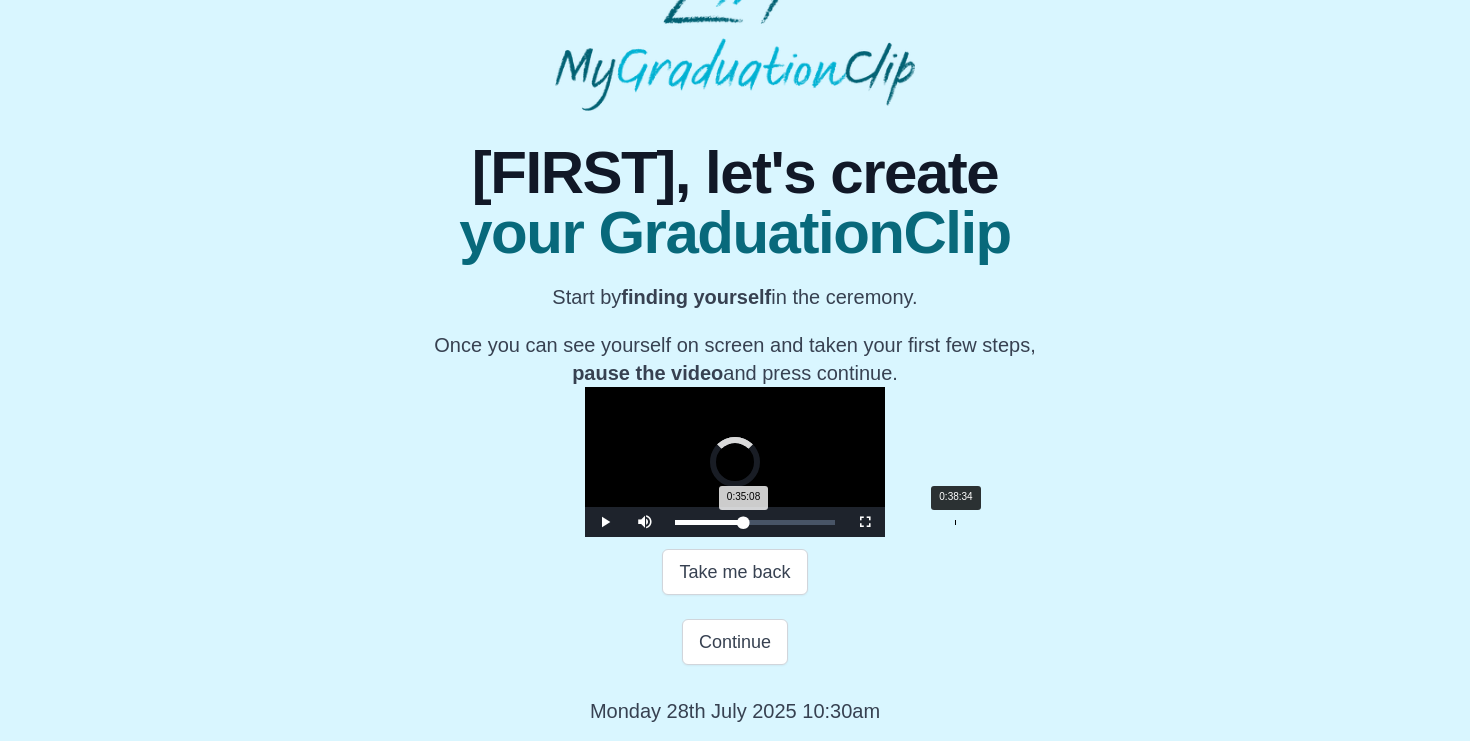 click on "Loaded : 0% 0:38:34 0:35:08 Progress : 0%" at bounding box center [755, 522] 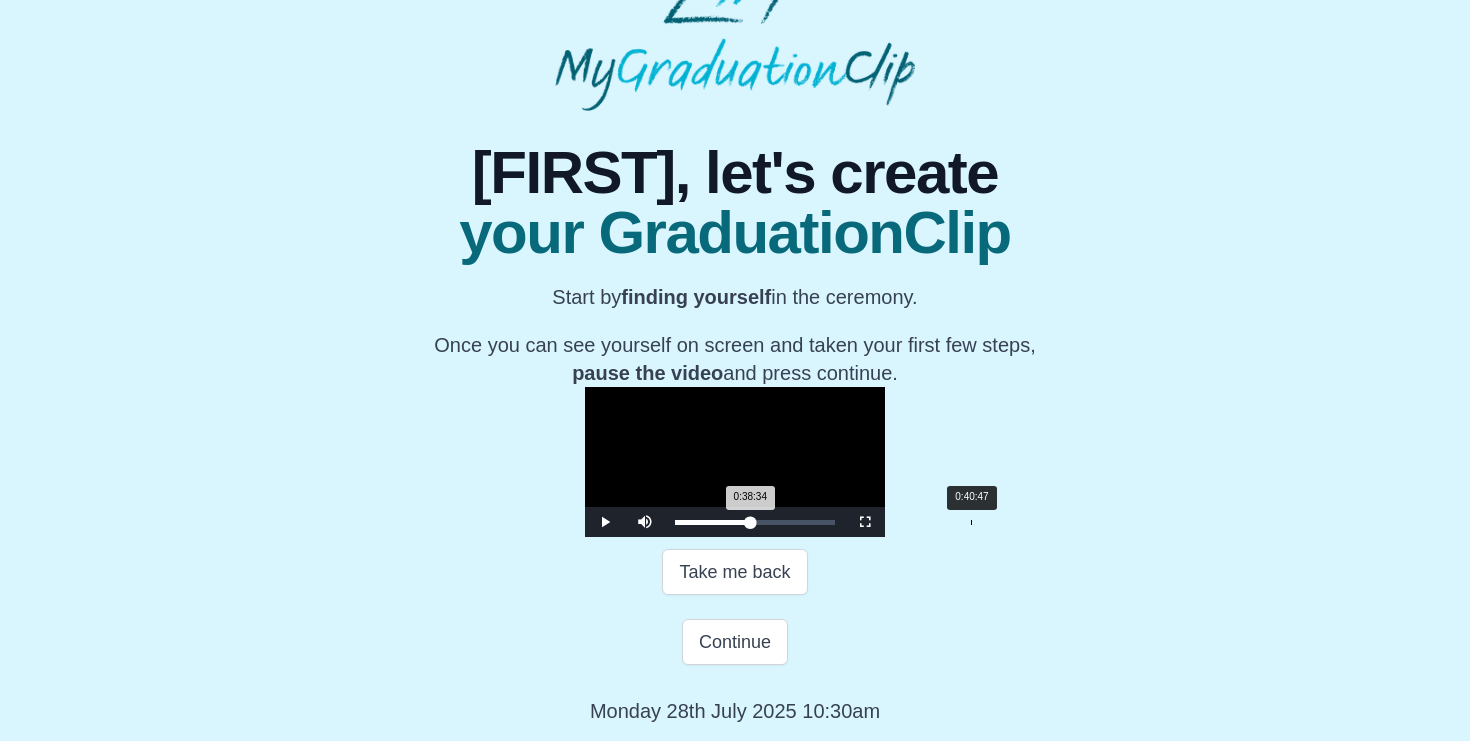 click on "Loaded : 0% 0:40:47 0:38:34 Progress : 0%" at bounding box center [755, 522] 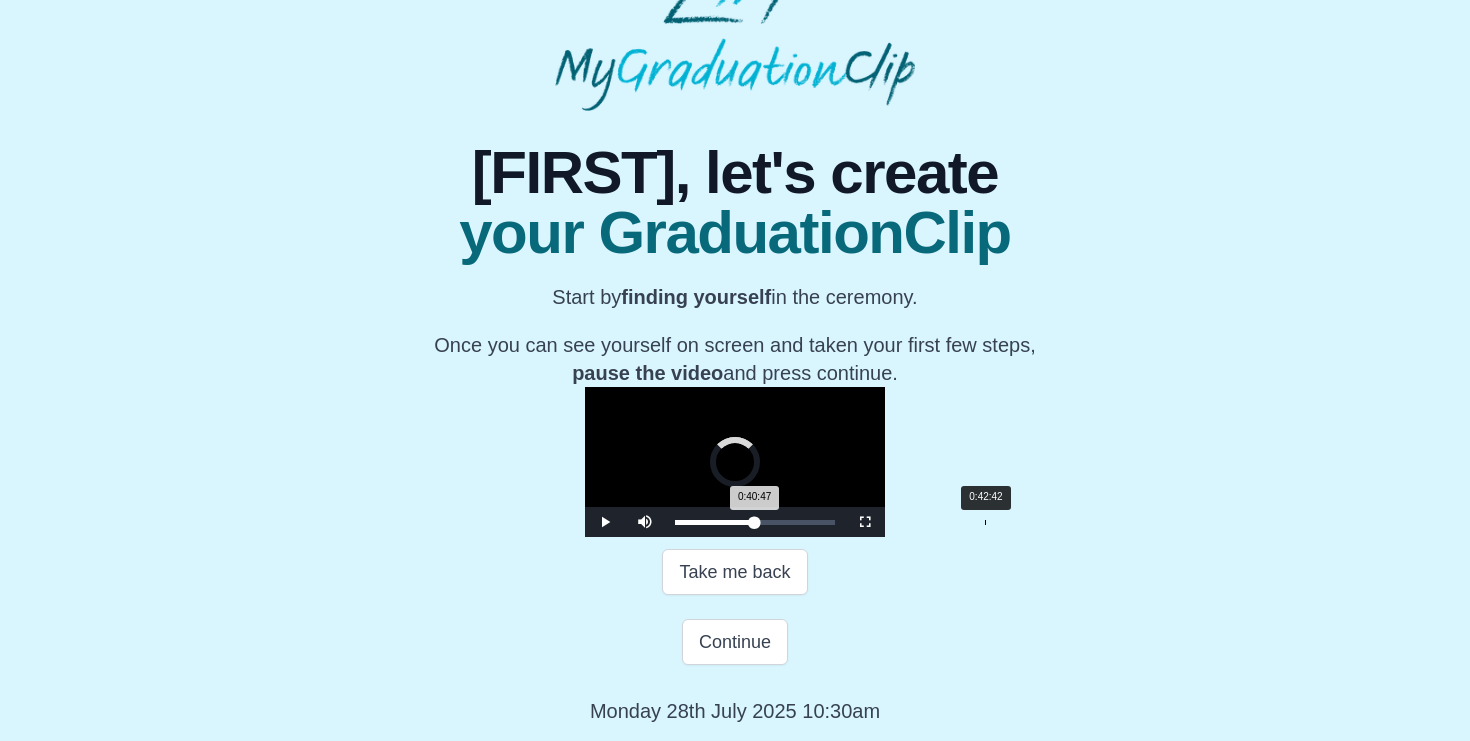 click on "Loaded : 0% 0:42:42 0:40:47 Progress : 0%" at bounding box center [755, 522] 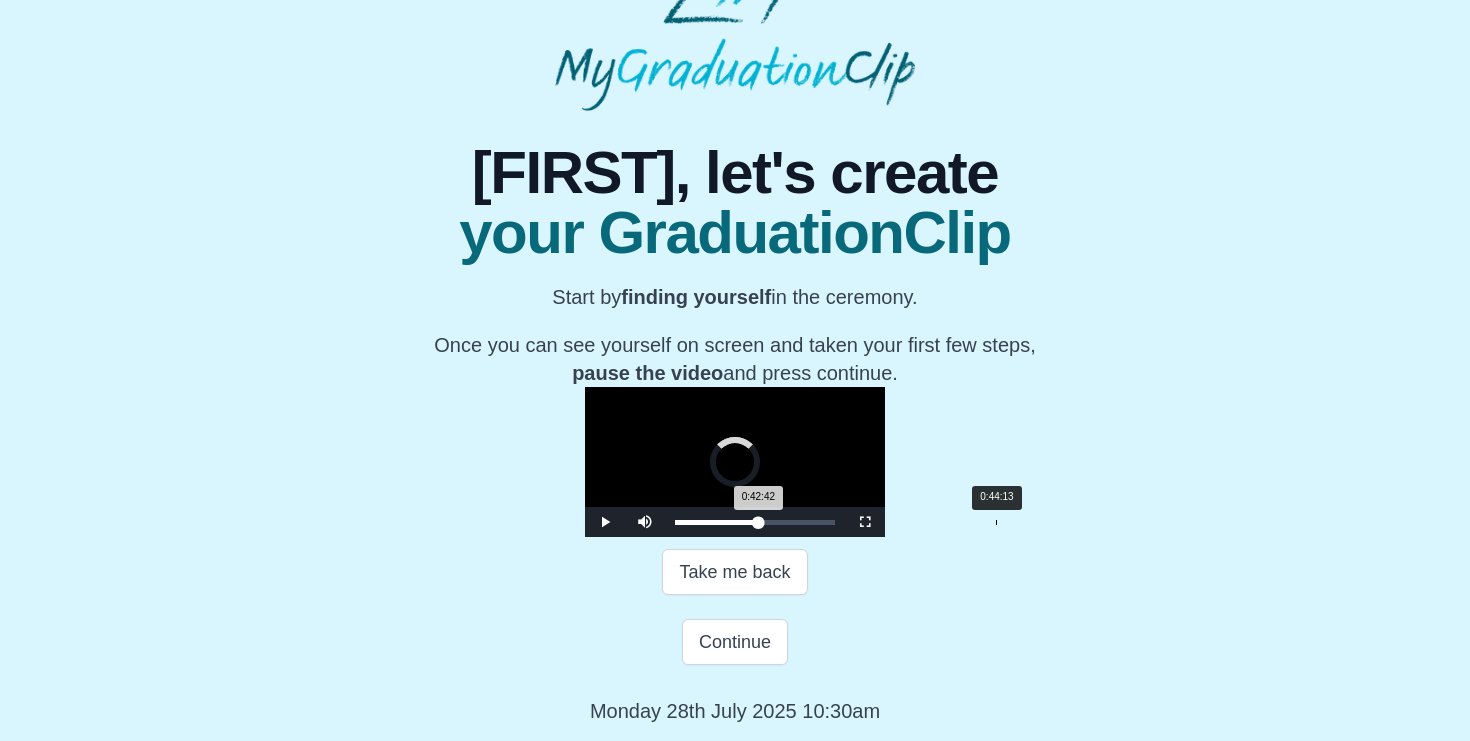 click on "Loaded : 0% 0:44:13 0:42:42 Progress : 0%" at bounding box center [755, 522] 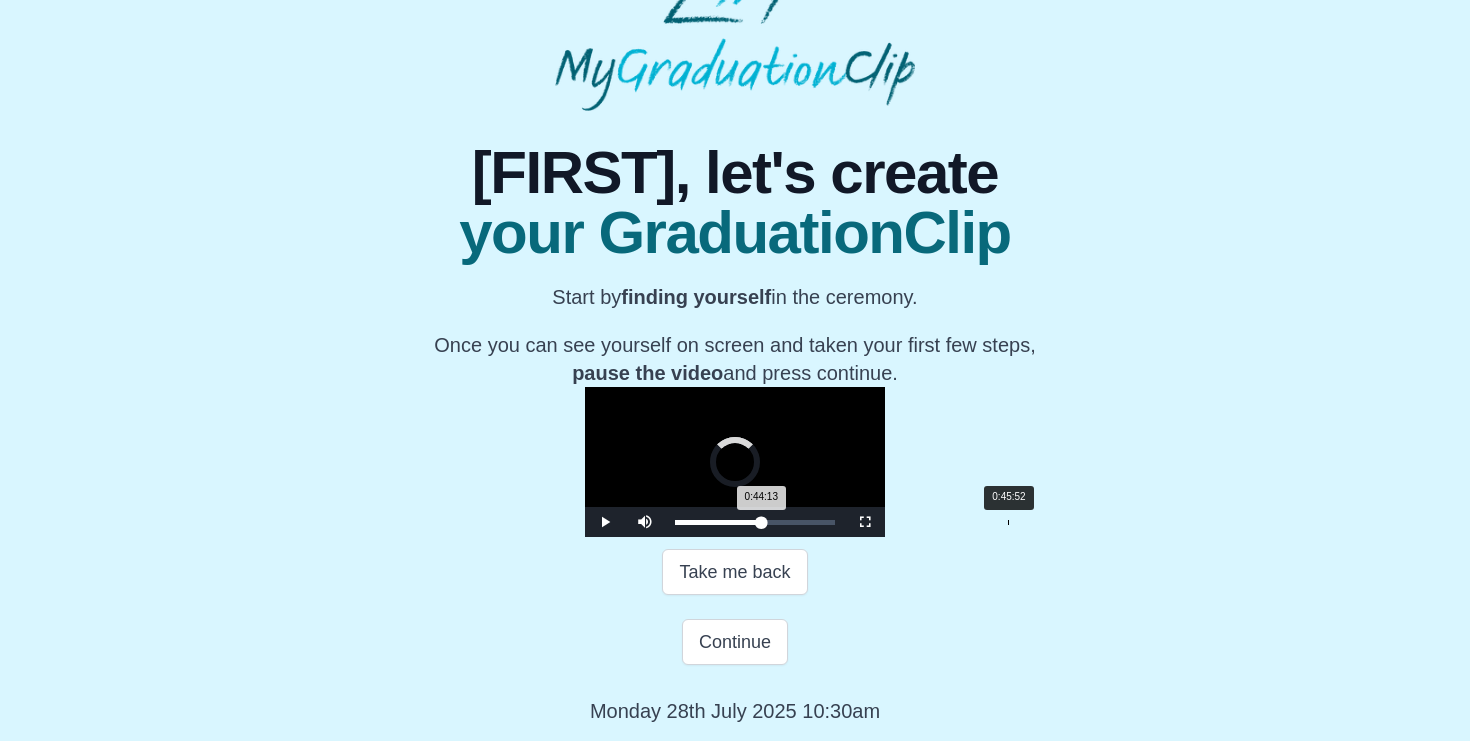 click on "Loaded : 0% 0:45:52 0:44:13 Progress : 0%" at bounding box center (755, 522) 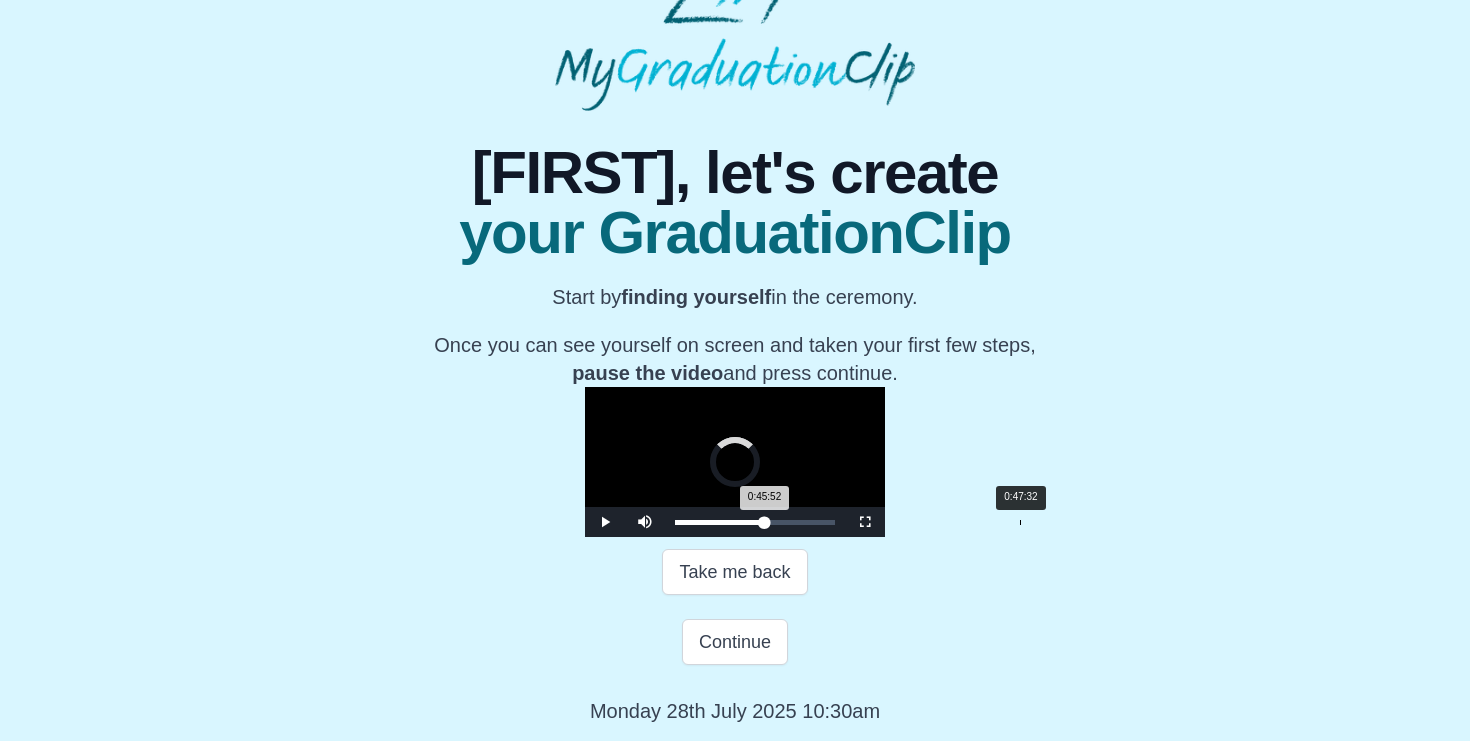 click on "Loaded : 0% 0:47:32 0:45:52 Progress : 0%" at bounding box center (755, 522) 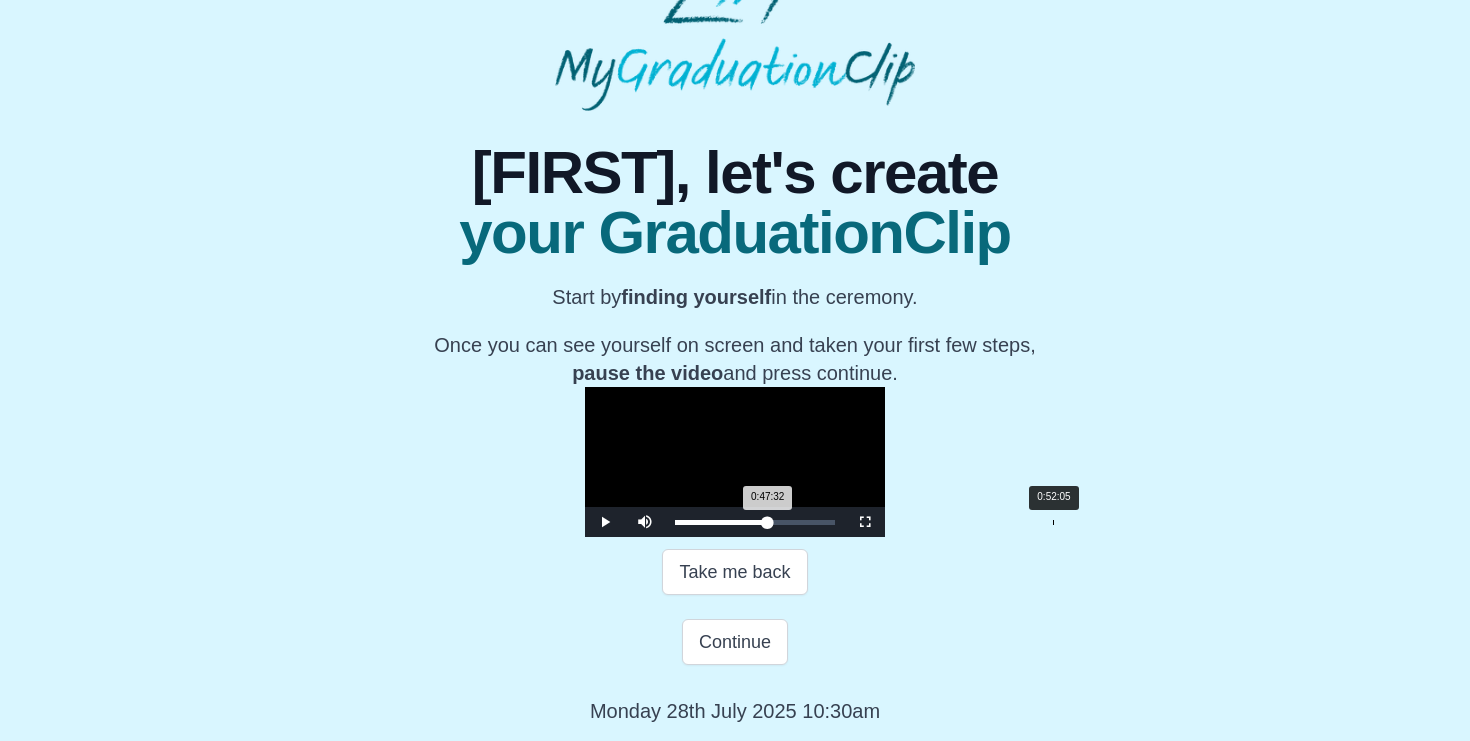 click on "Loaded : 0% 0:52:05 0:47:32 Progress : 0%" at bounding box center (755, 522) 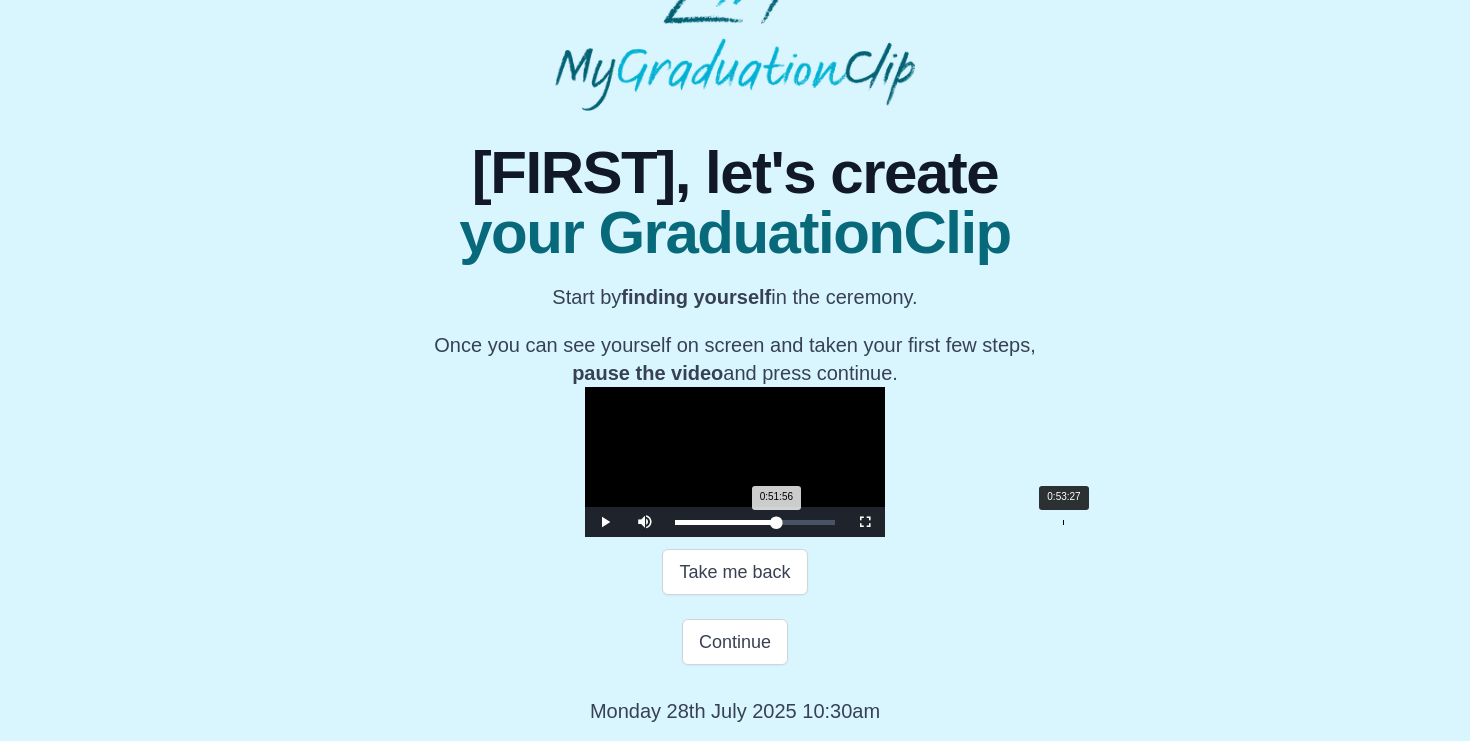 click on "Loaded : 0% 0:53:27 0:51:56 Progress : 0%" at bounding box center [755, 522] 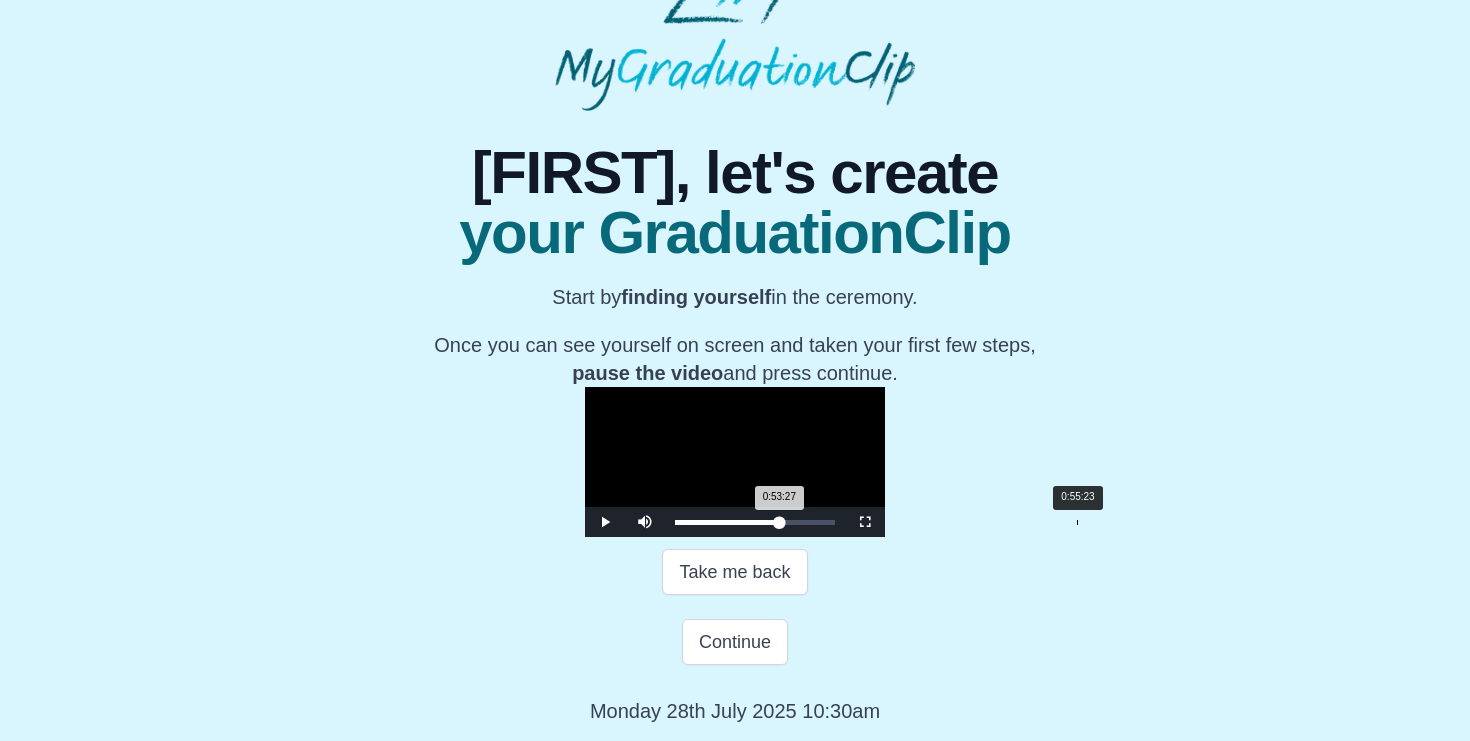 click on "Loaded : 0% 0:55:23 0:53:27 Progress : 0%" at bounding box center (755, 522) 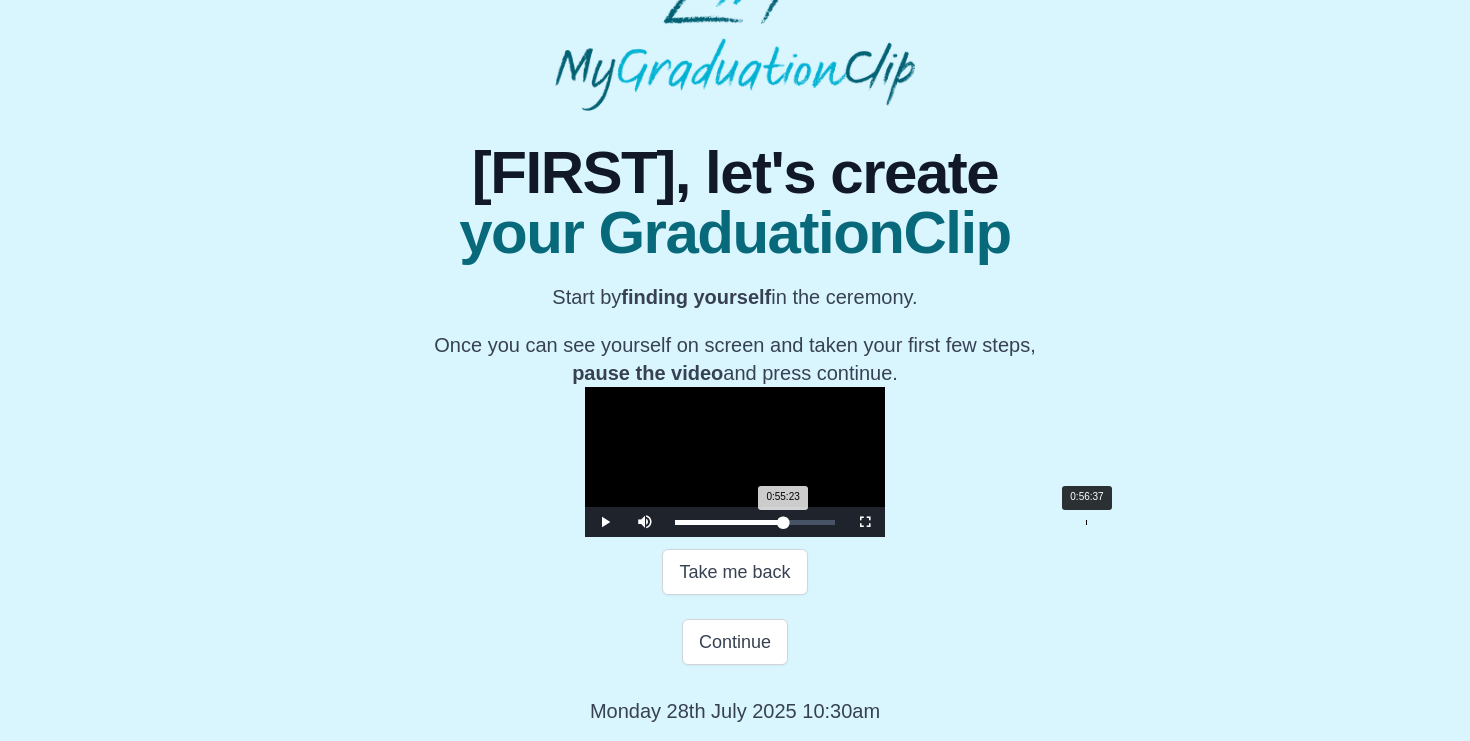 click on "Loaded : 0% 0:56:37 0:55:23 Progress : 0%" at bounding box center (755, 522) 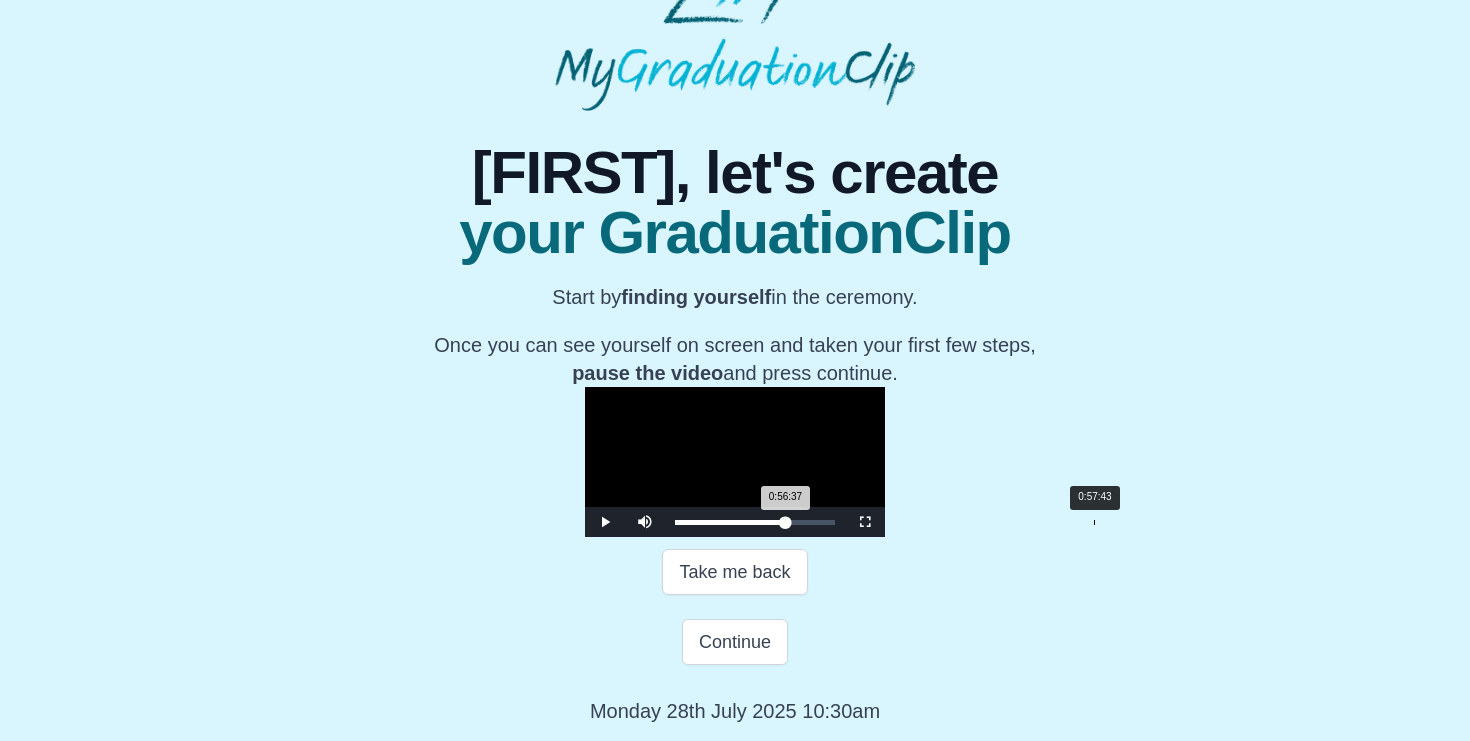 click on "Loaded : 0% 0:57:43 0:56:37 Progress : 0%" at bounding box center [755, 522] 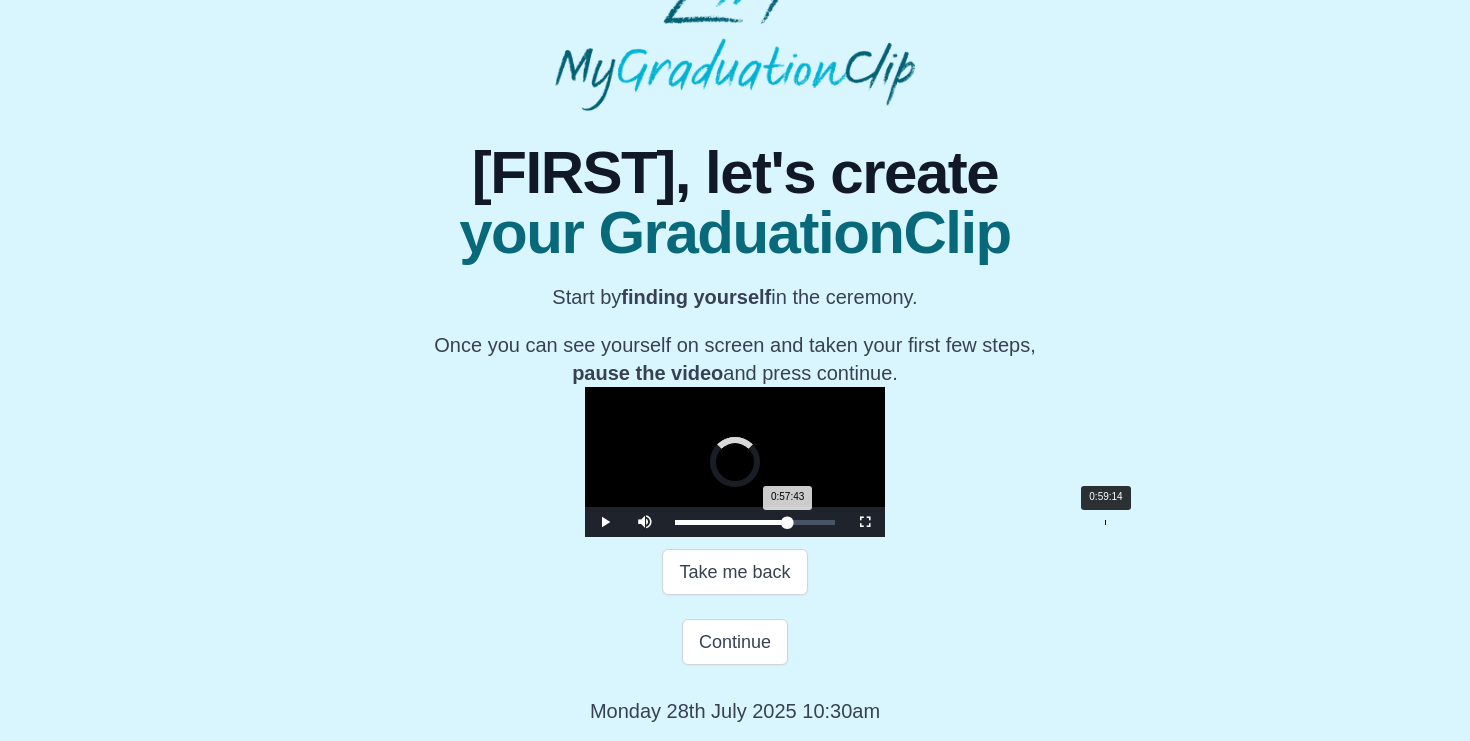 click on "Loaded : 0% 0:59:14 0:57:43 Progress : 0%" at bounding box center (755, 522) 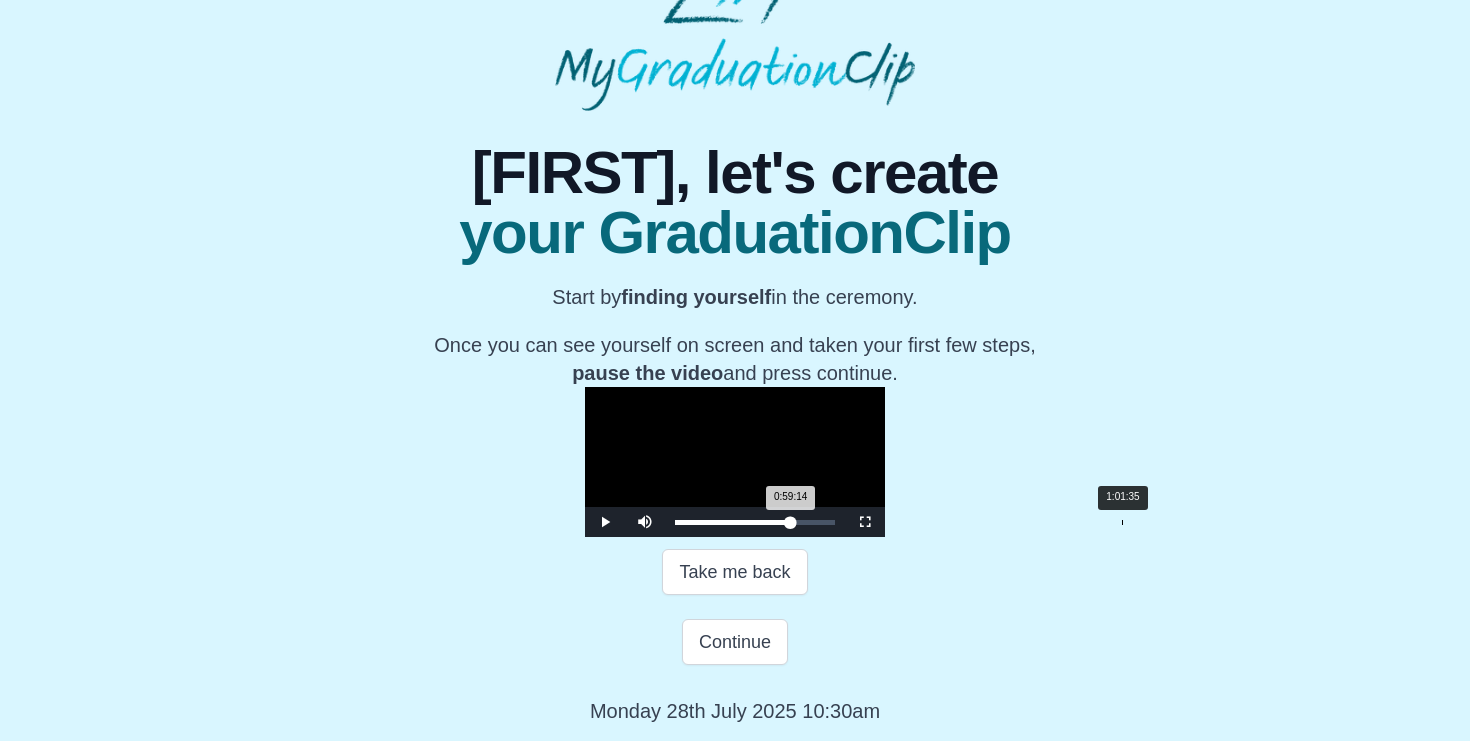 click on "Loaded : 0% 1:01:35 0:59:14 Progress : 0%" at bounding box center (755, 522) 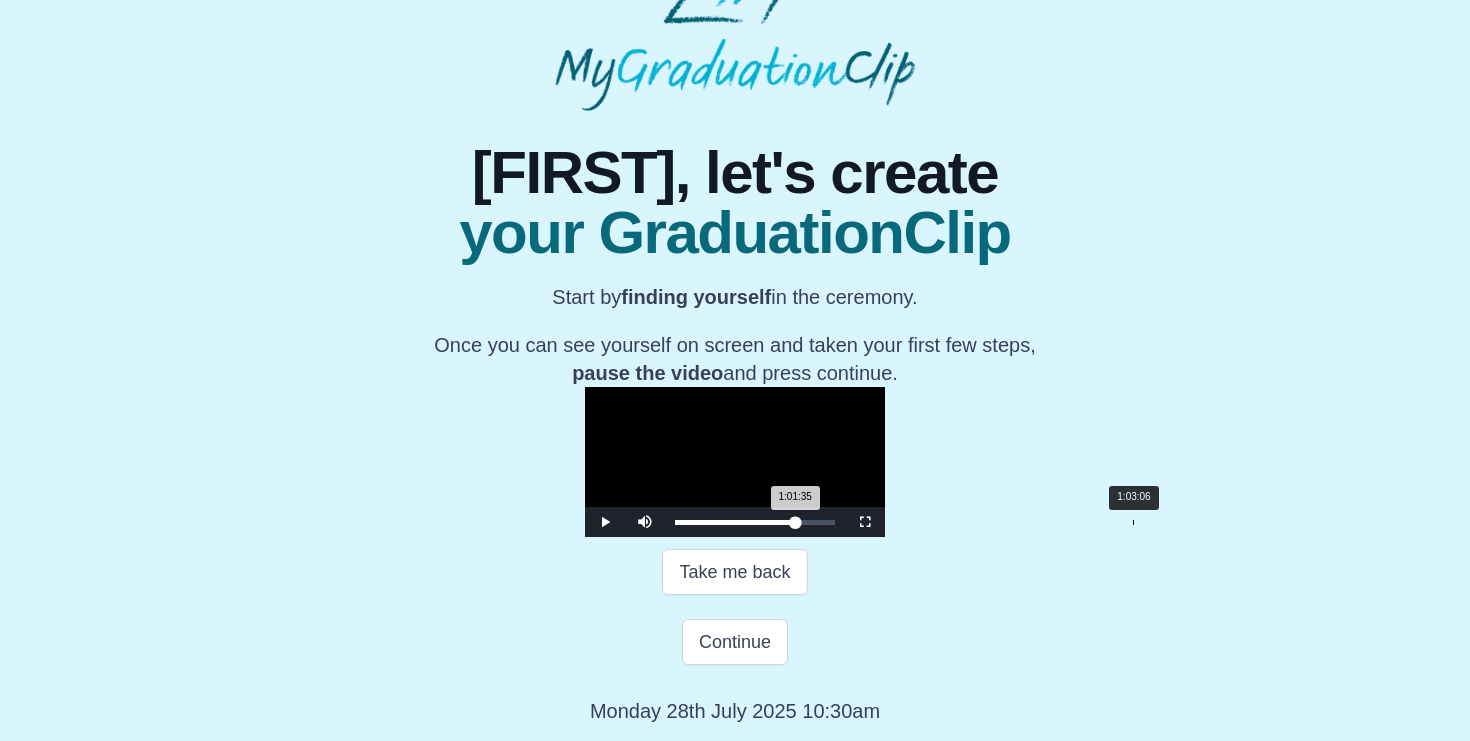 click on "Loaded : 0% 1:03:06 1:01:35 Progress : 0%" at bounding box center [755, 522] 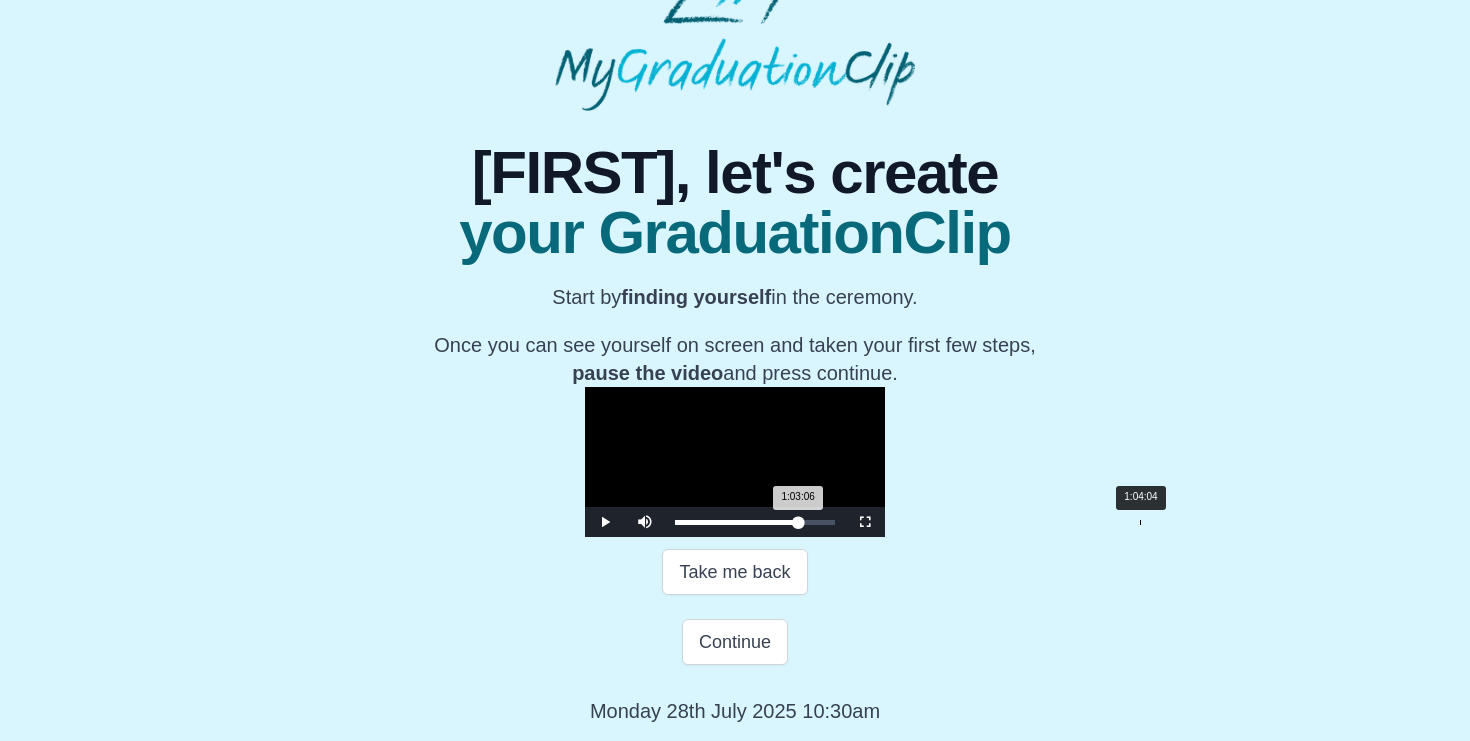 click on "1:03:06 Progress : 0%" at bounding box center (736, 522) 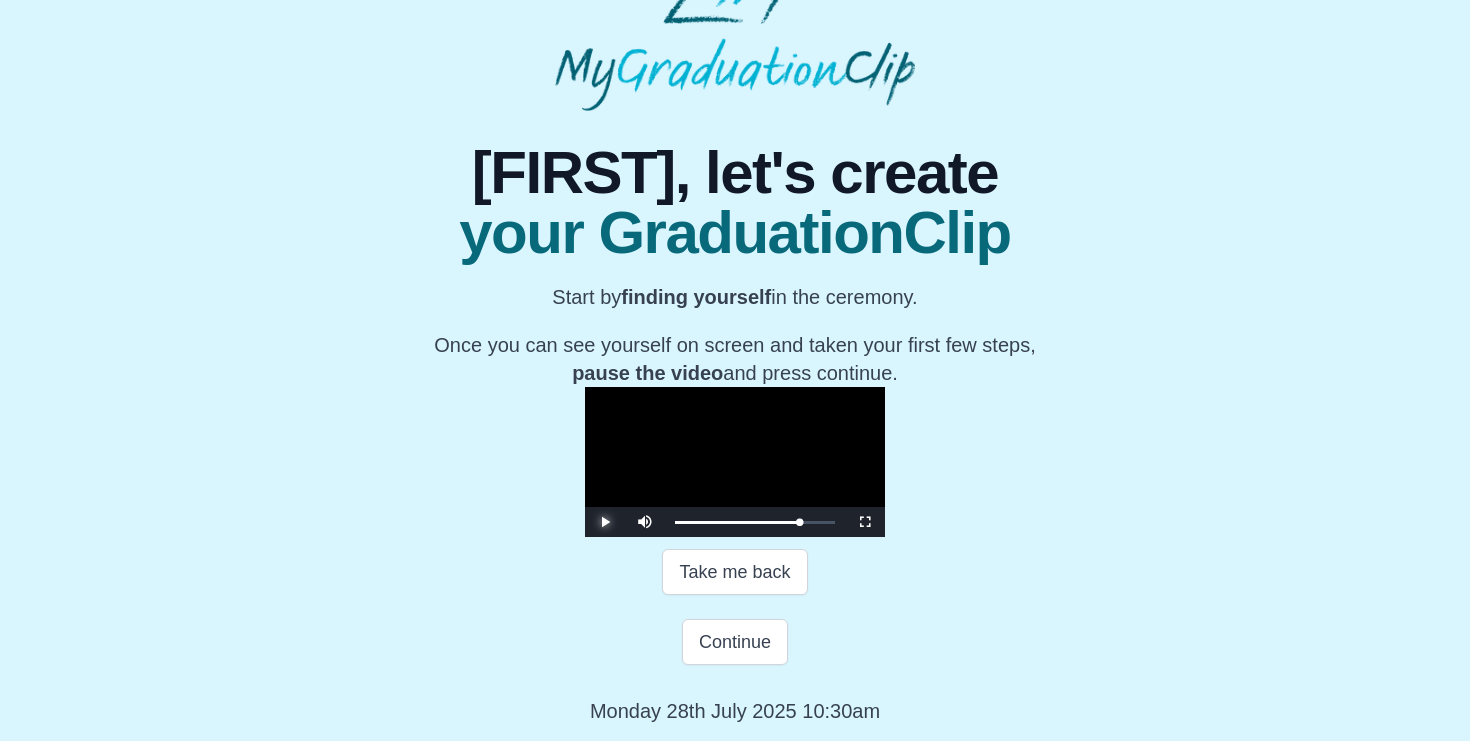click at bounding box center (605, 522) 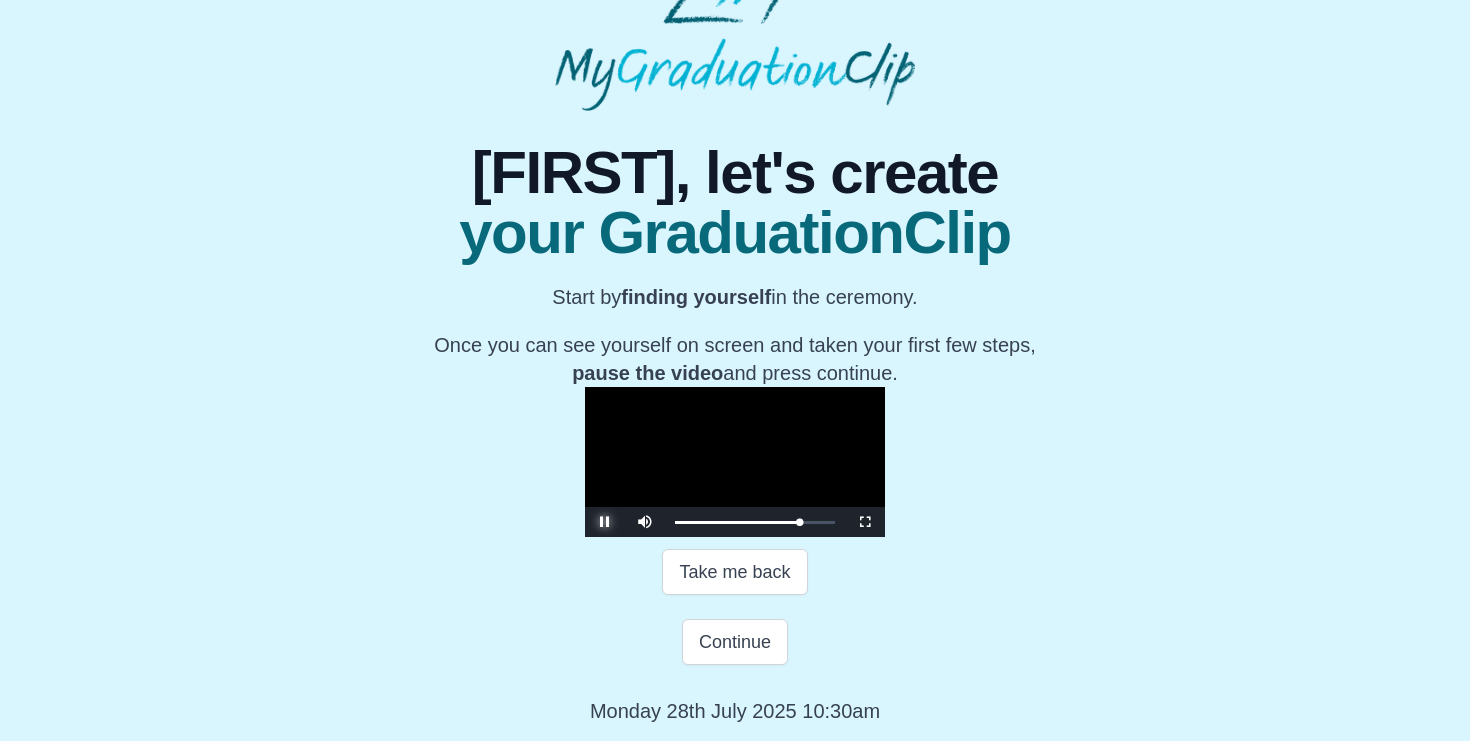 type 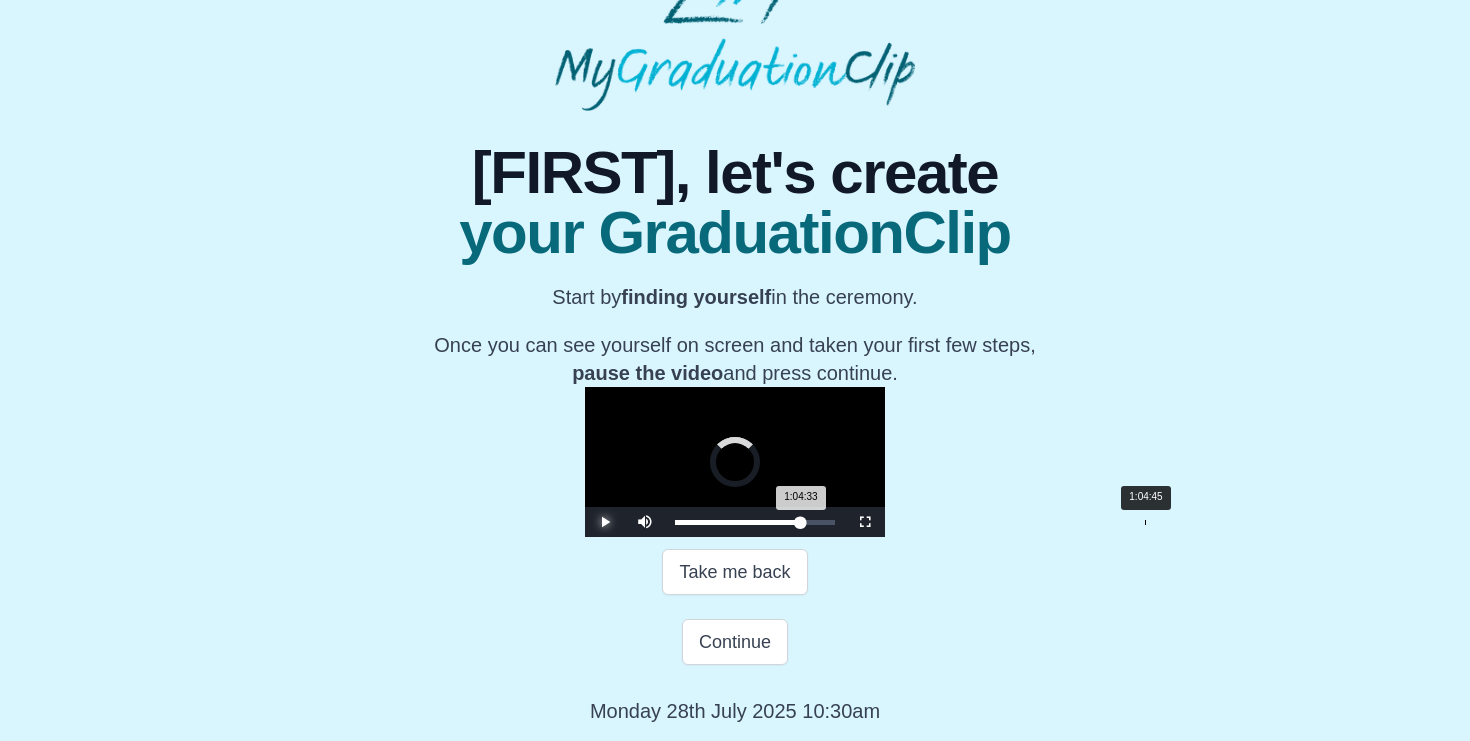 click on "1:04:33 Progress : 0%" at bounding box center (738, 522) 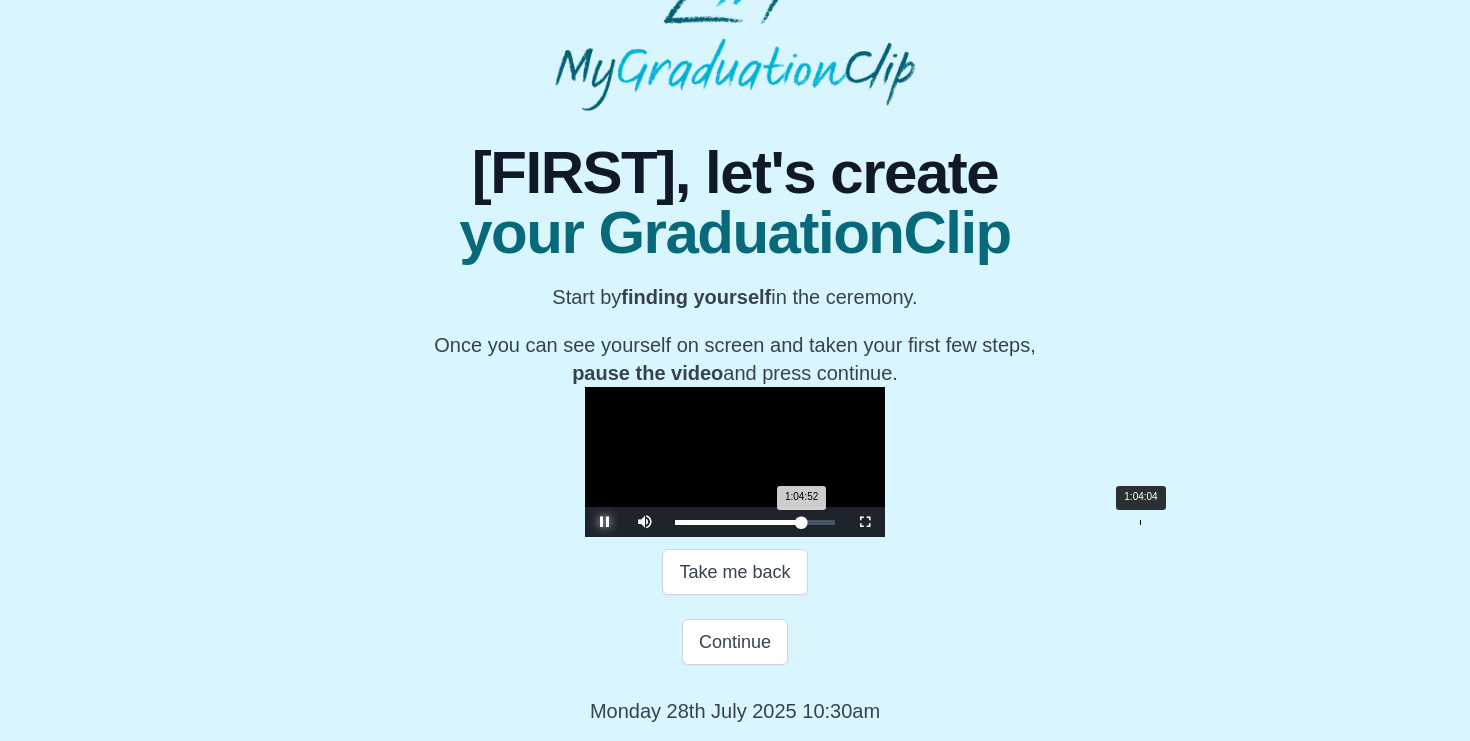 click on "1:04:52 Progress : 0%" at bounding box center (738, 522) 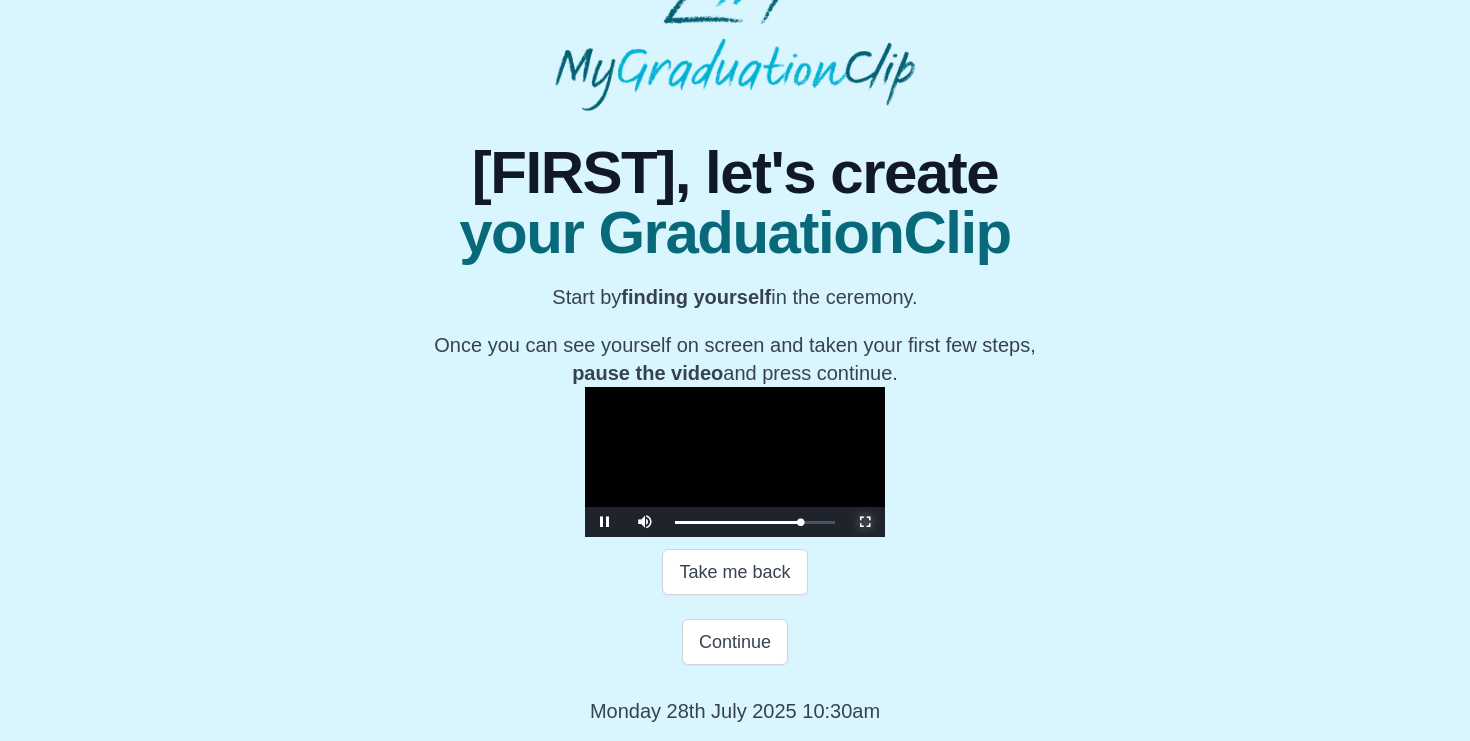 click at bounding box center [865, 522] 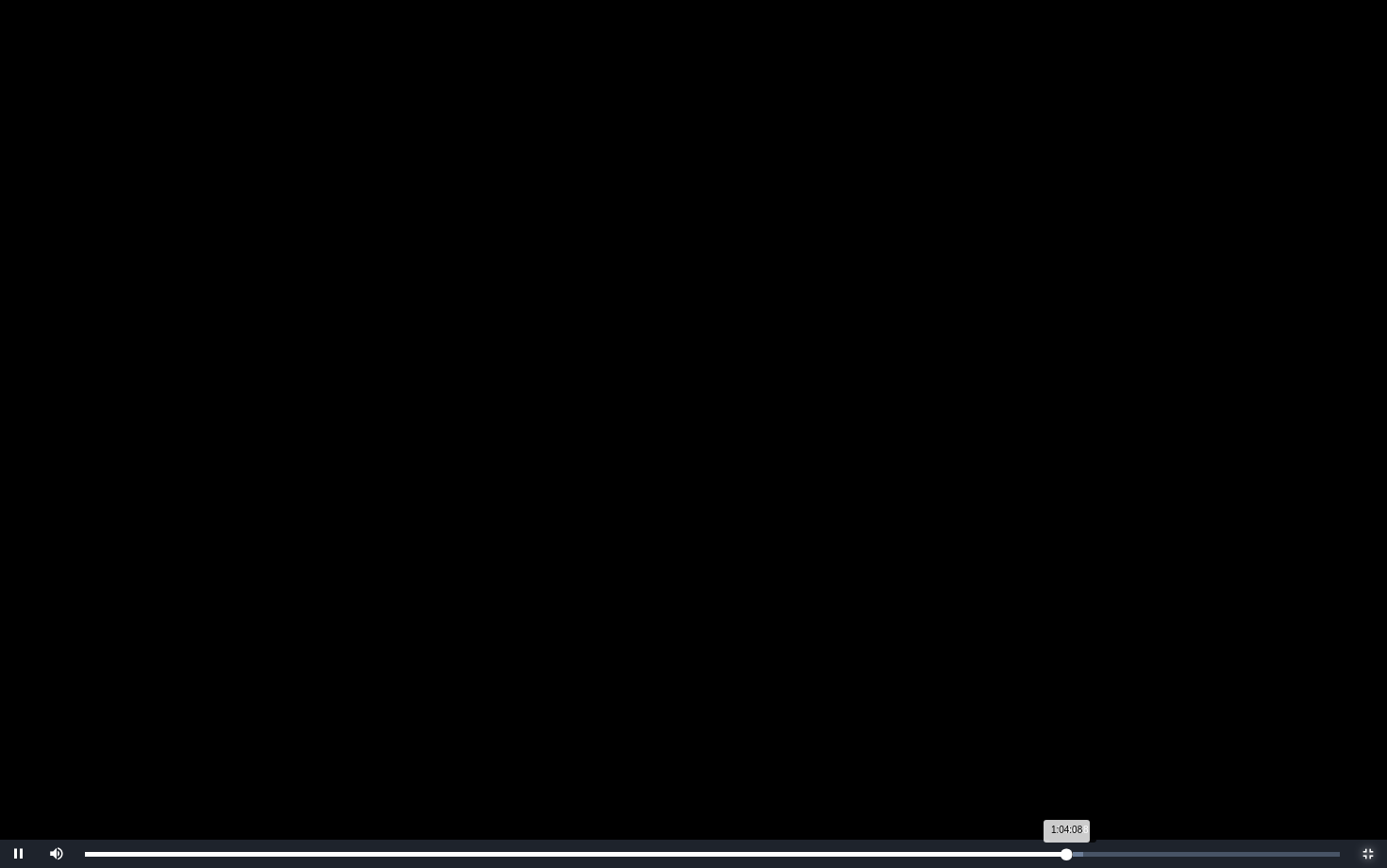 click on "1:04:08 Progress : 0%" at bounding box center [576, 854] 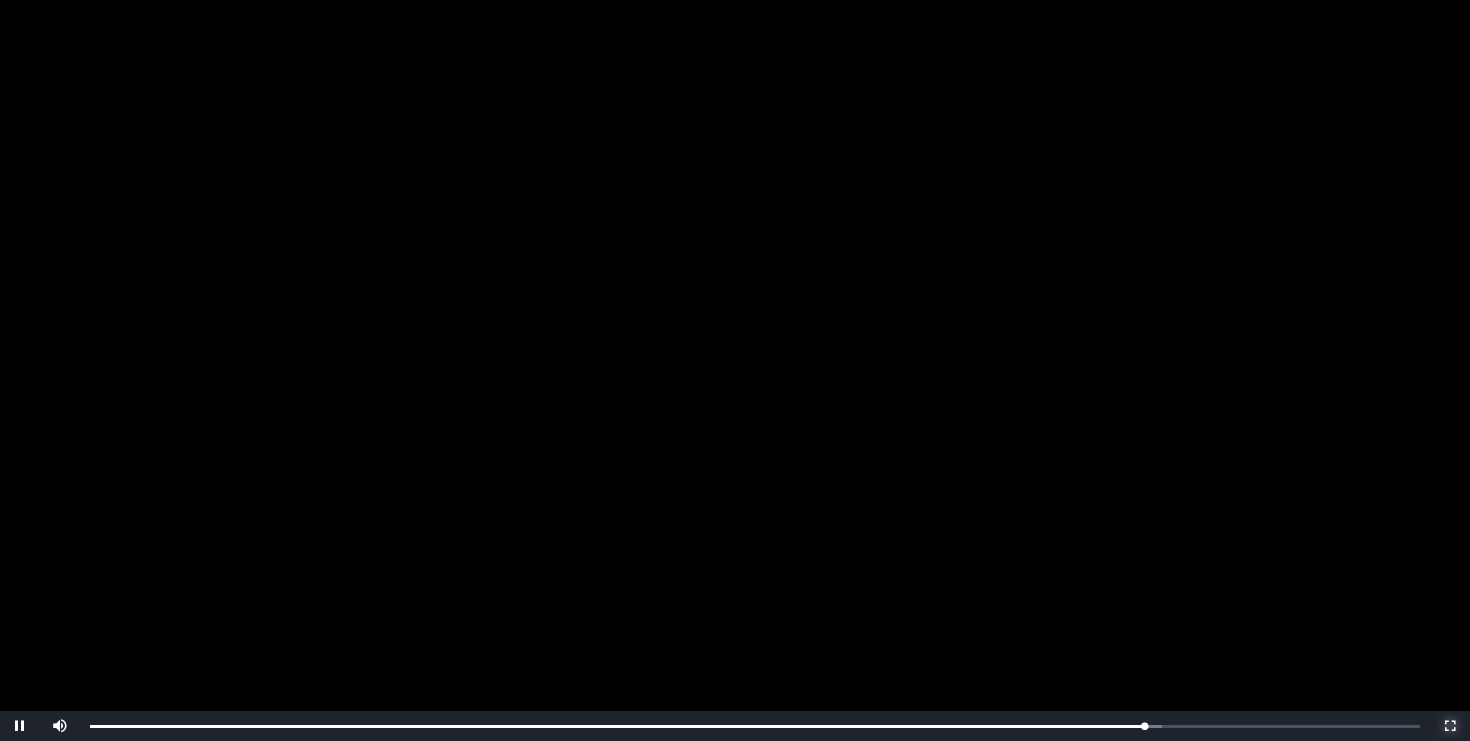 scroll, scrollTop: 310, scrollLeft: 0, axis: vertical 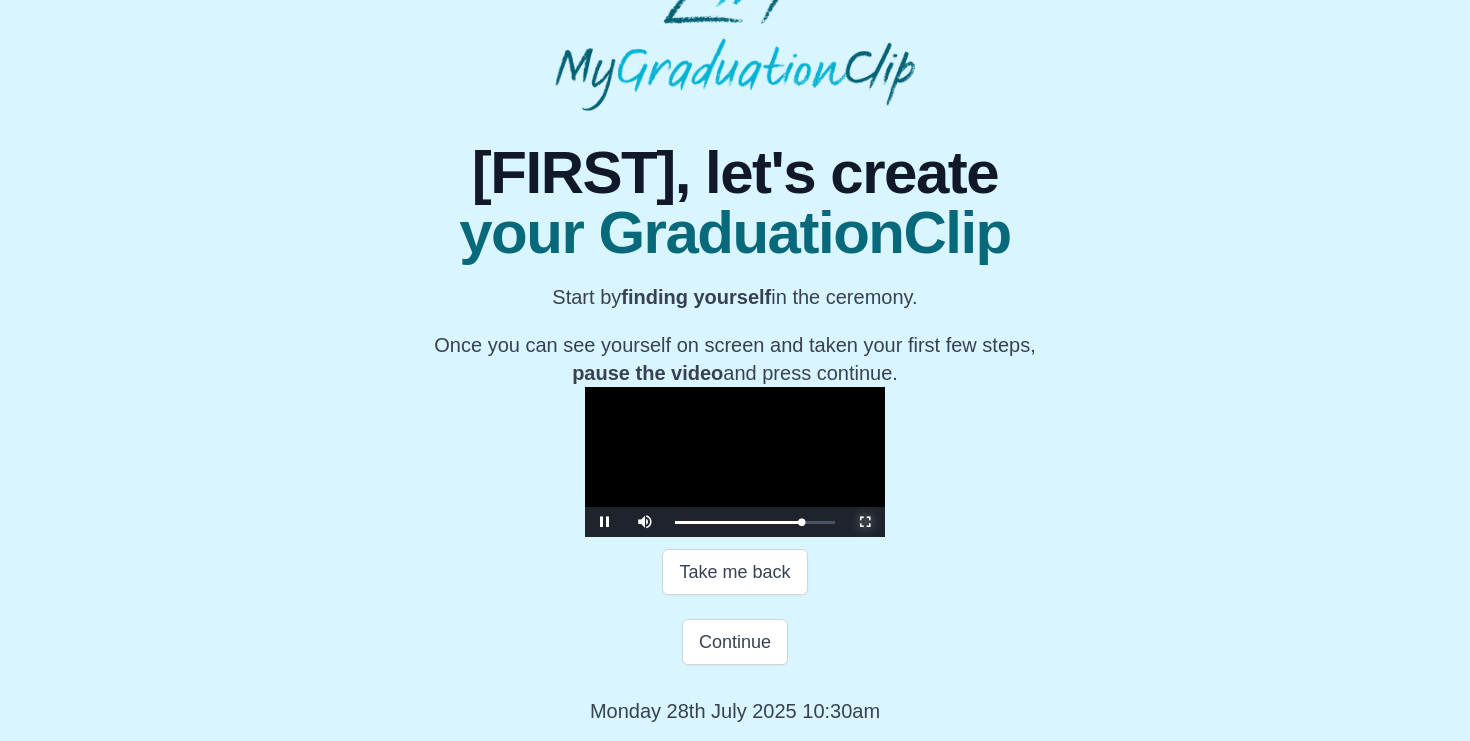 click at bounding box center [865, 522] 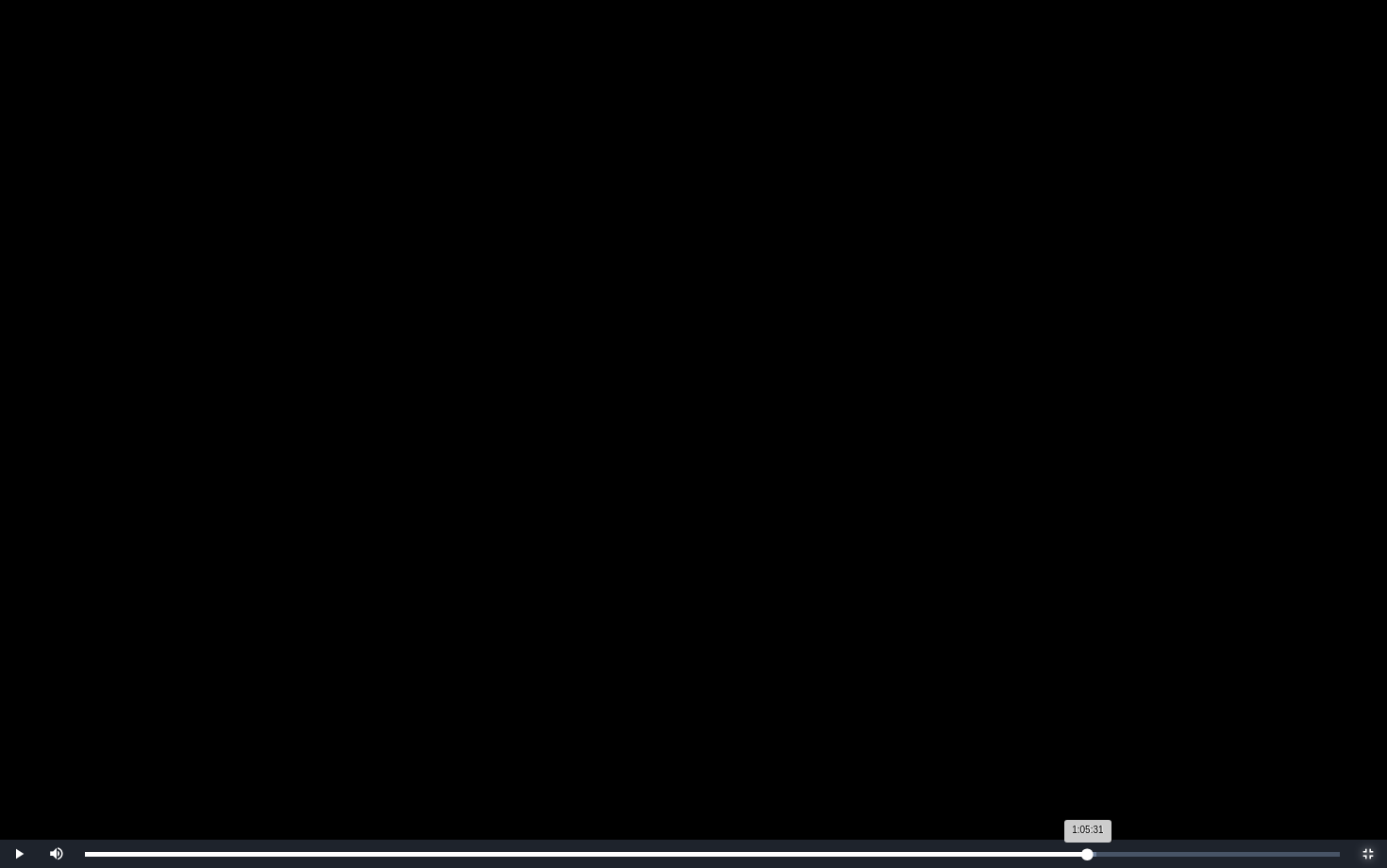 click on "Loaded : 0% 1:05:31 1:05:31 Progress : 0%" at bounding box center [712, 854] 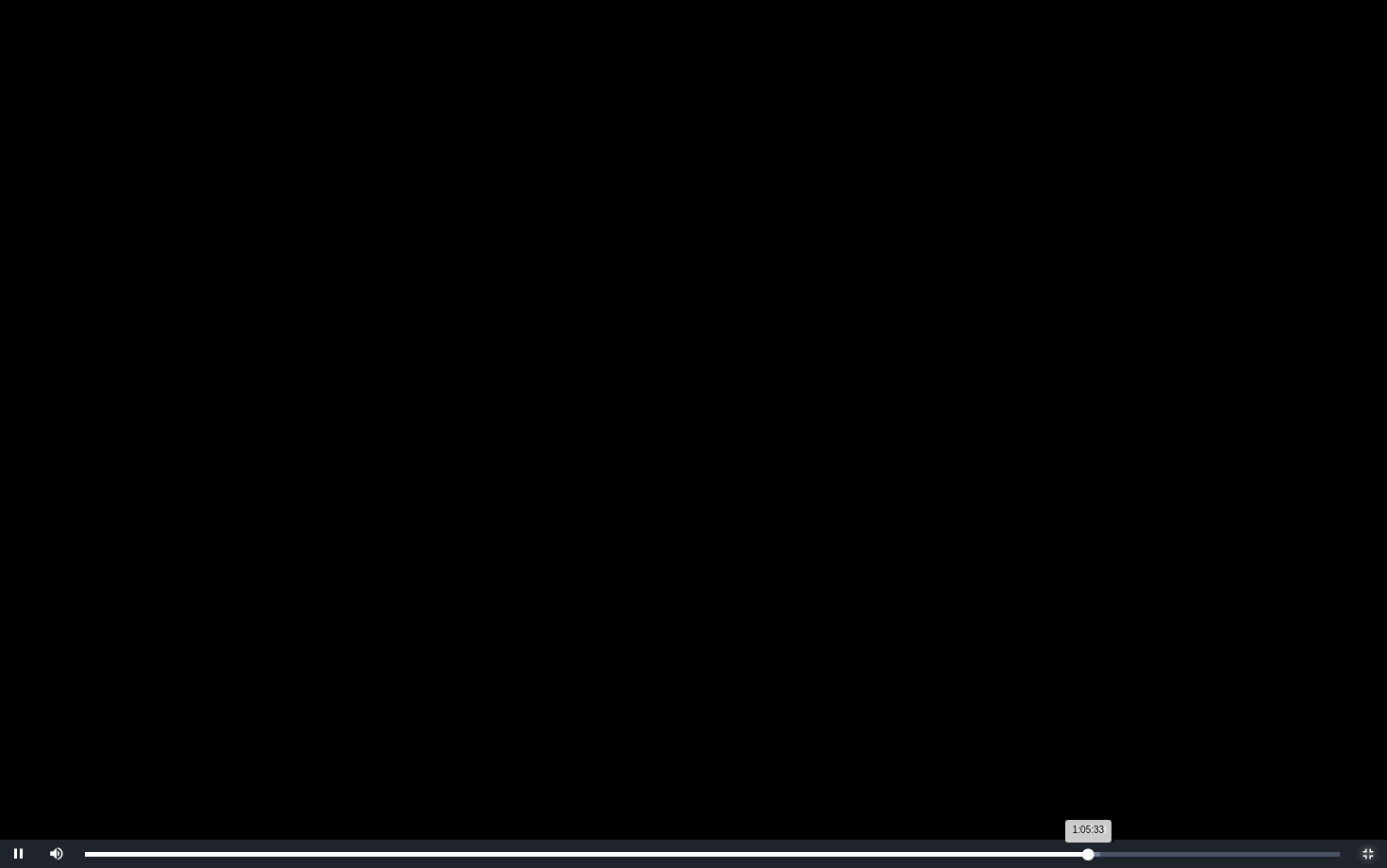click on "1:05:33 Progress : 0%" at bounding box center (586, 854) 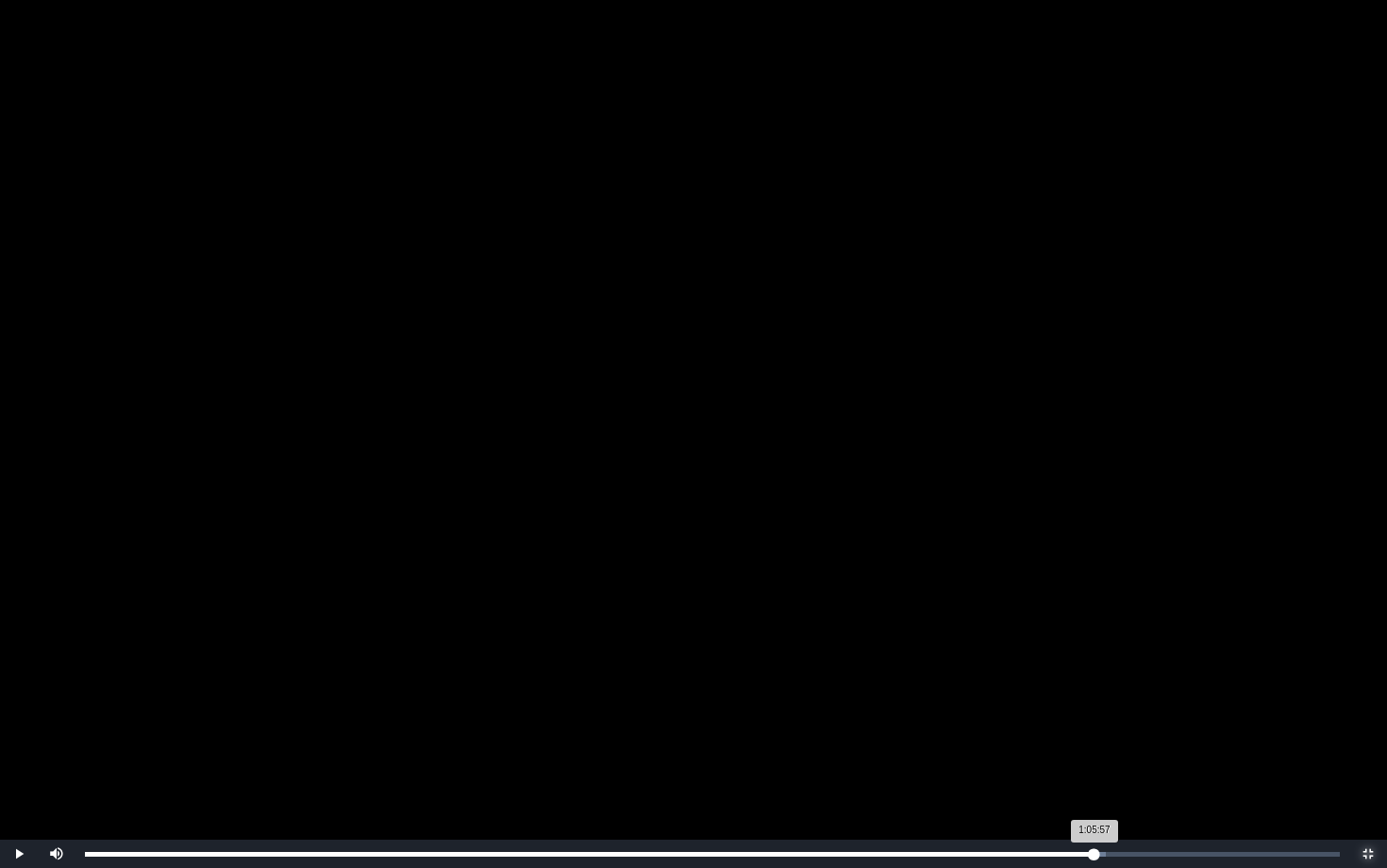 click on "1:05:57 Progress : 0%" at bounding box center [590, 854] 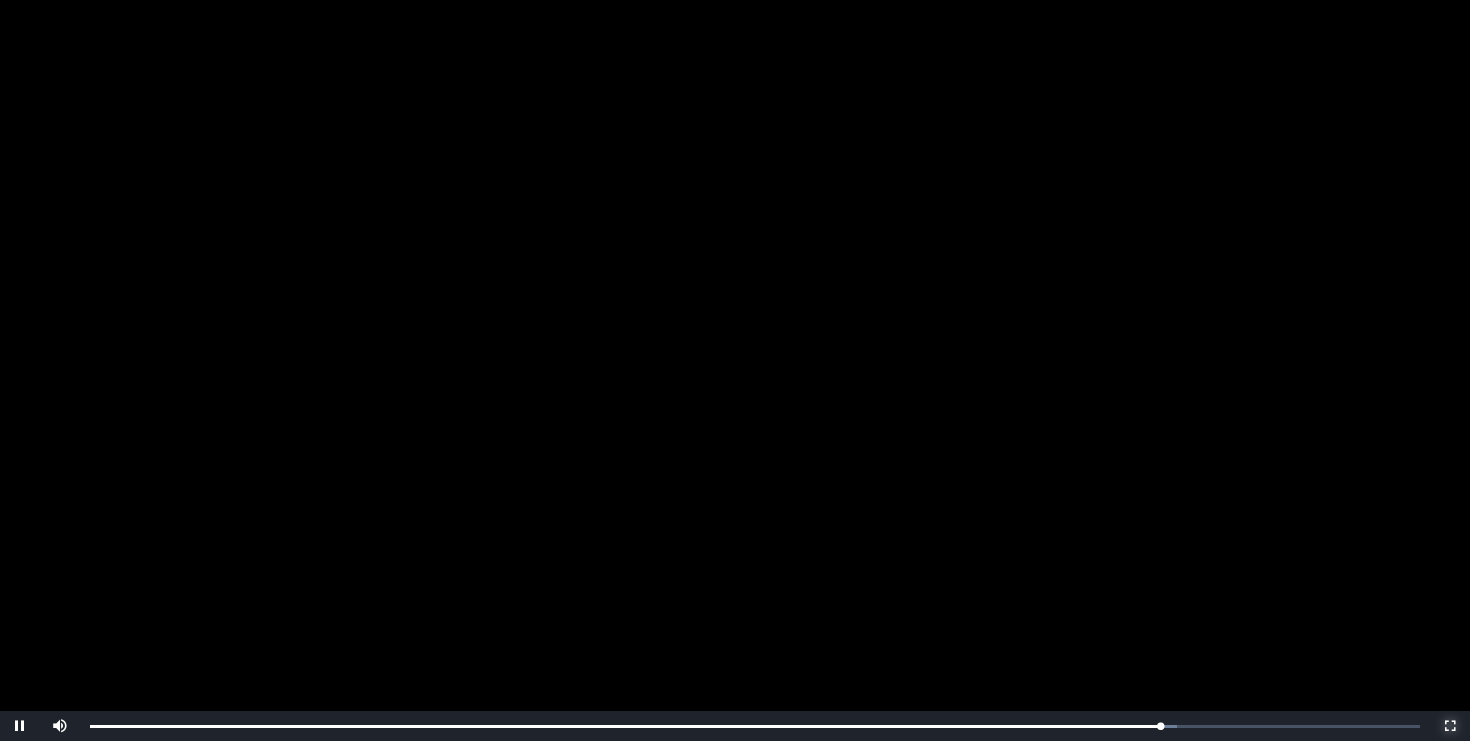 scroll, scrollTop: 325, scrollLeft: 0, axis: vertical 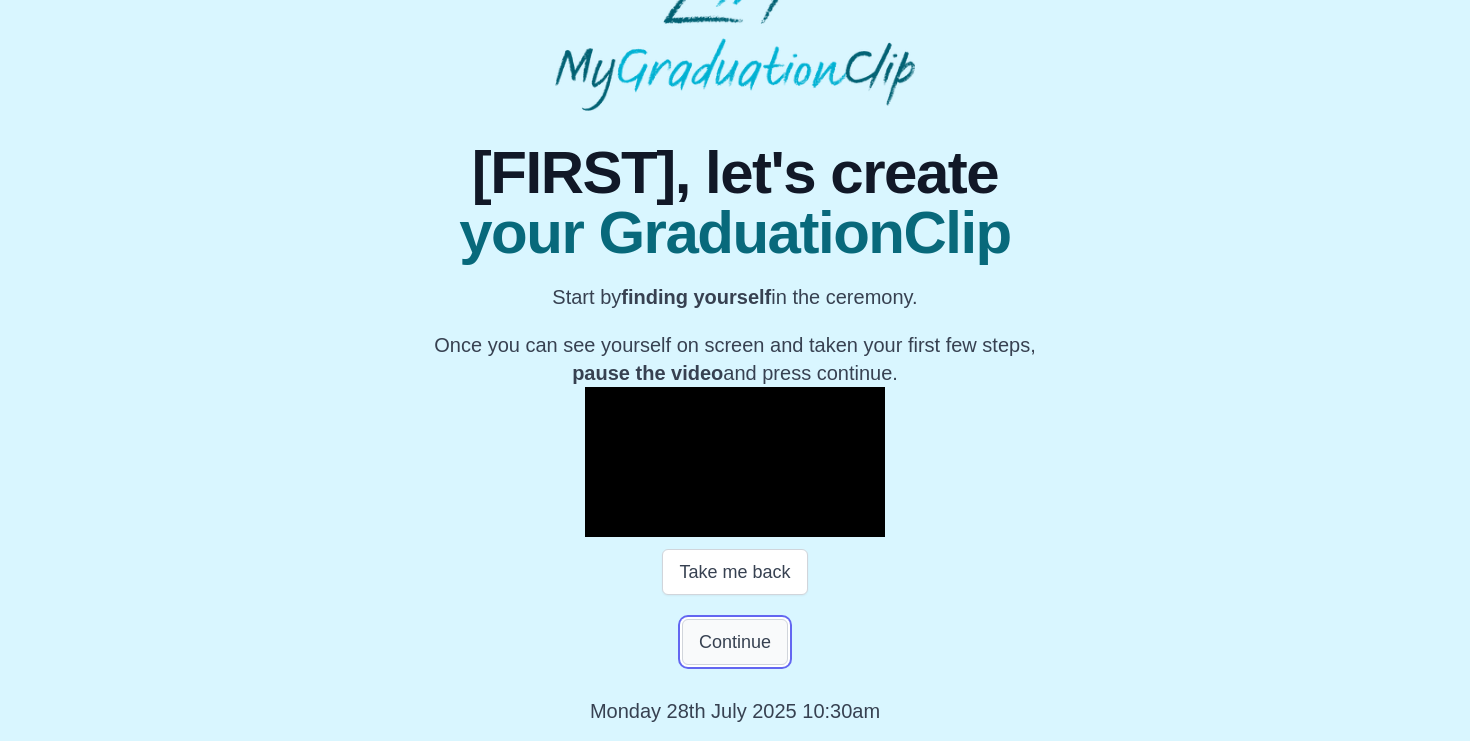 click on "Continue" at bounding box center (735, 642) 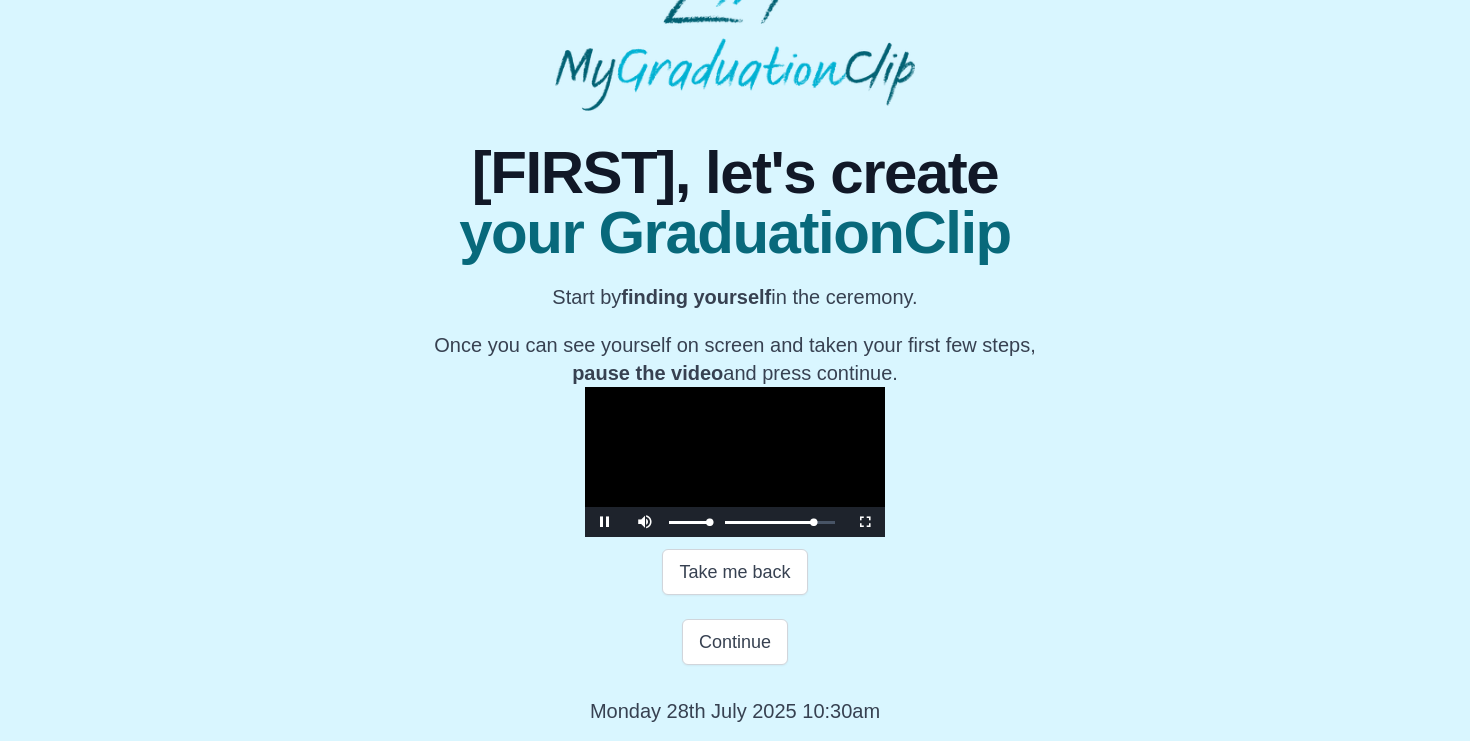 scroll, scrollTop: 0, scrollLeft: 0, axis: both 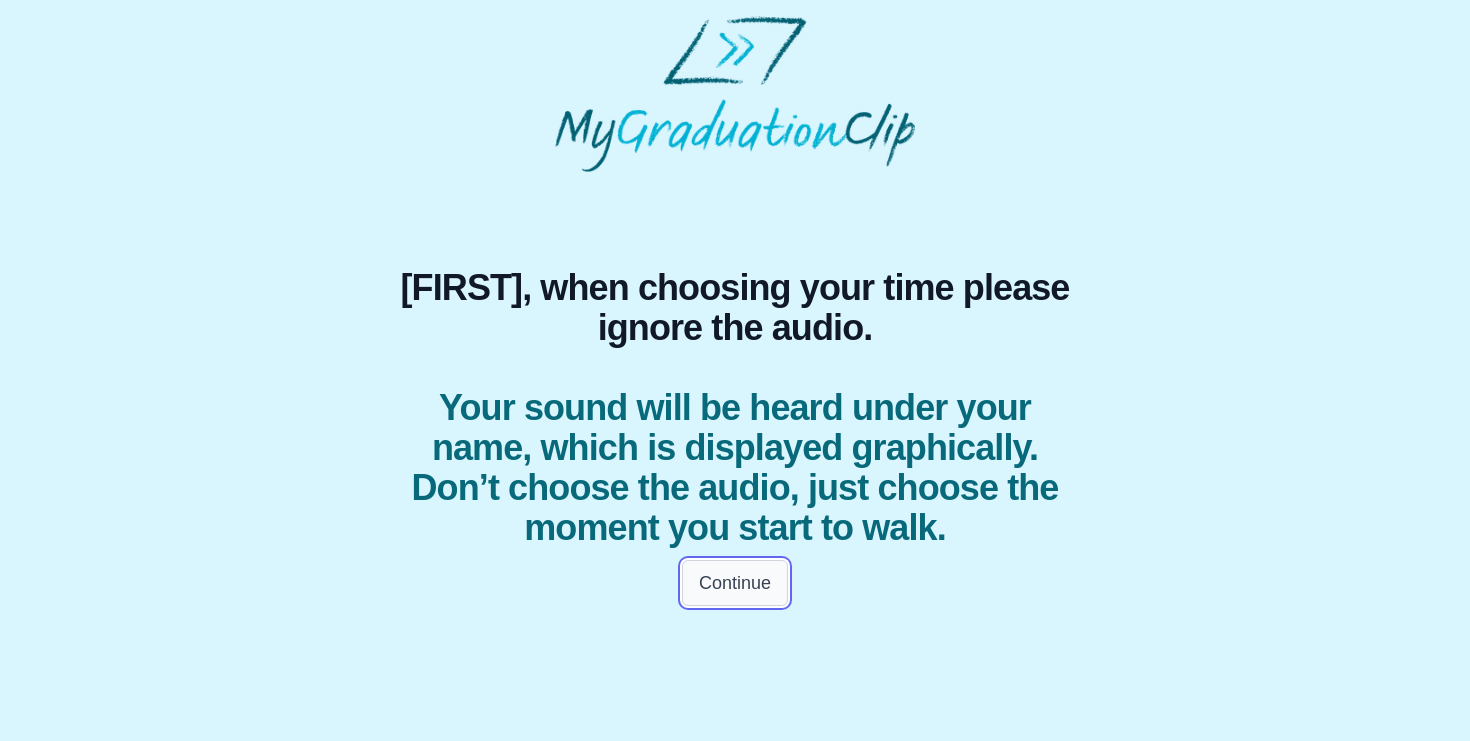 click on "Continue" at bounding box center [735, 583] 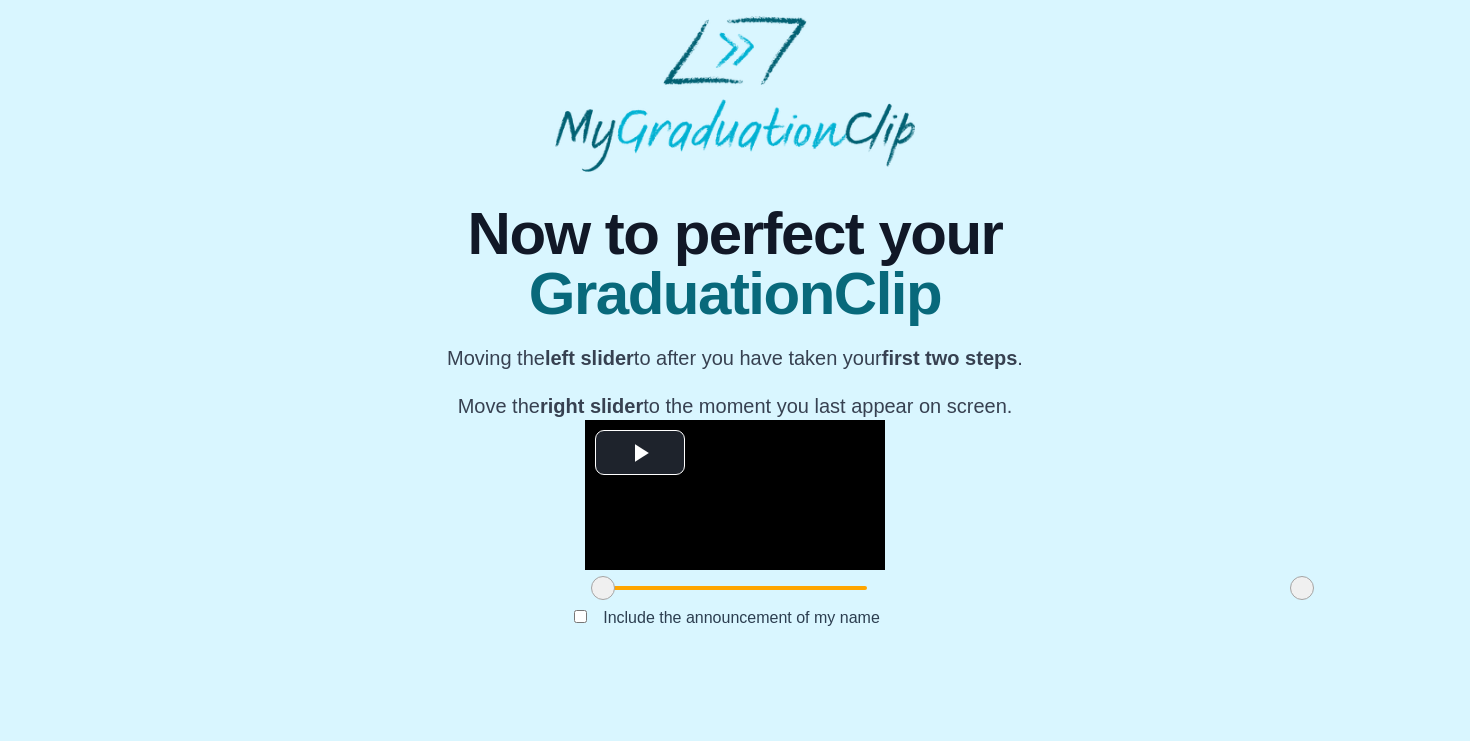 scroll, scrollTop: 207, scrollLeft: 0, axis: vertical 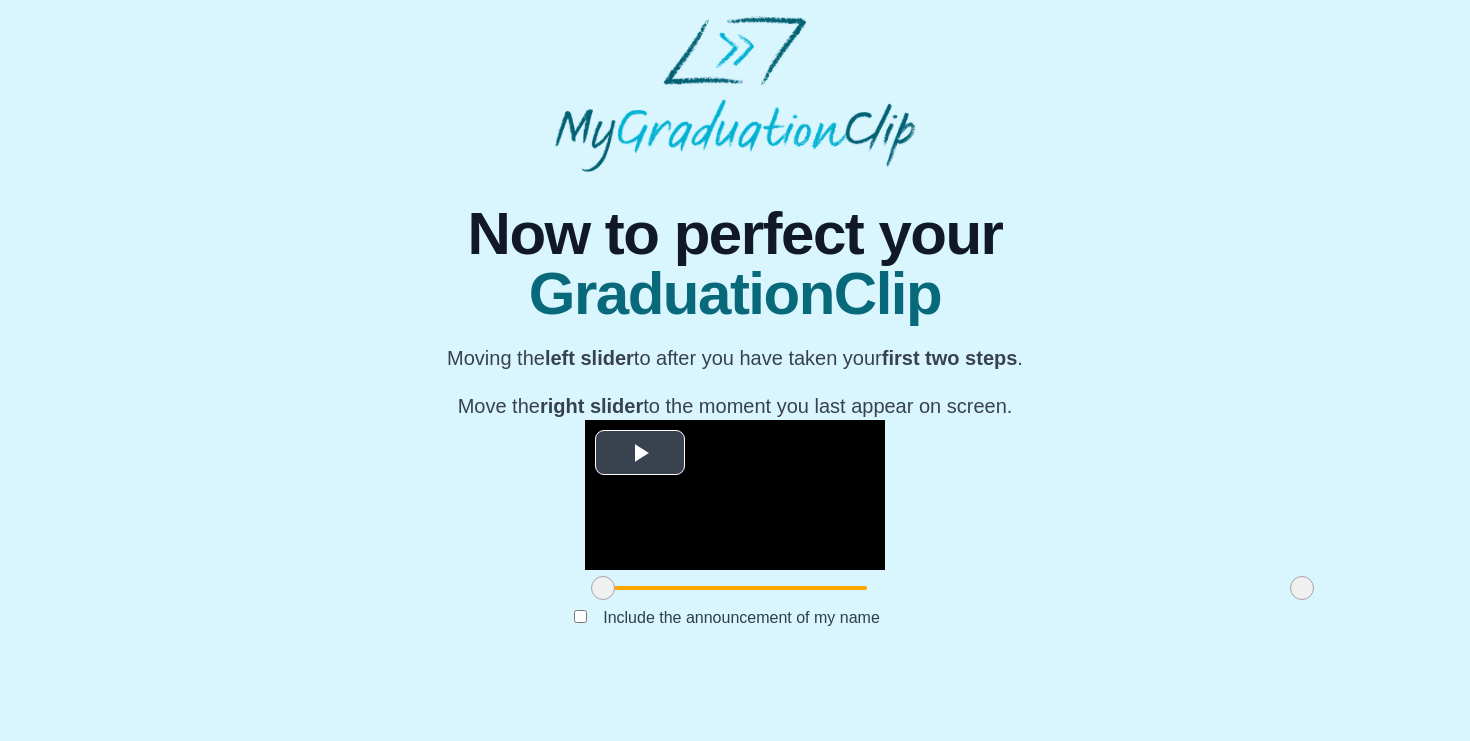 click at bounding box center (640, 453) 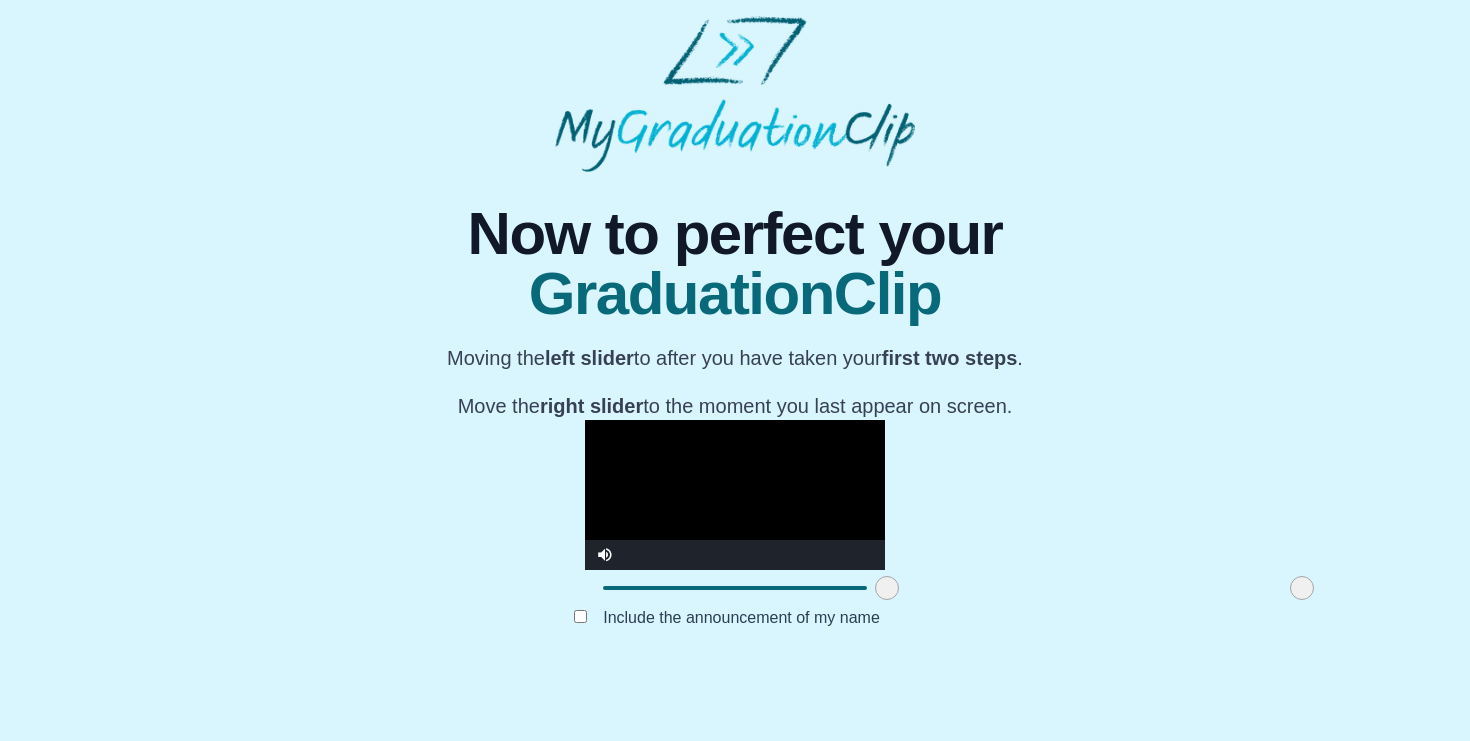 drag, startPoint x: 384, startPoint y: 644, endPoint x: 669, endPoint y: 634, distance: 285.17538 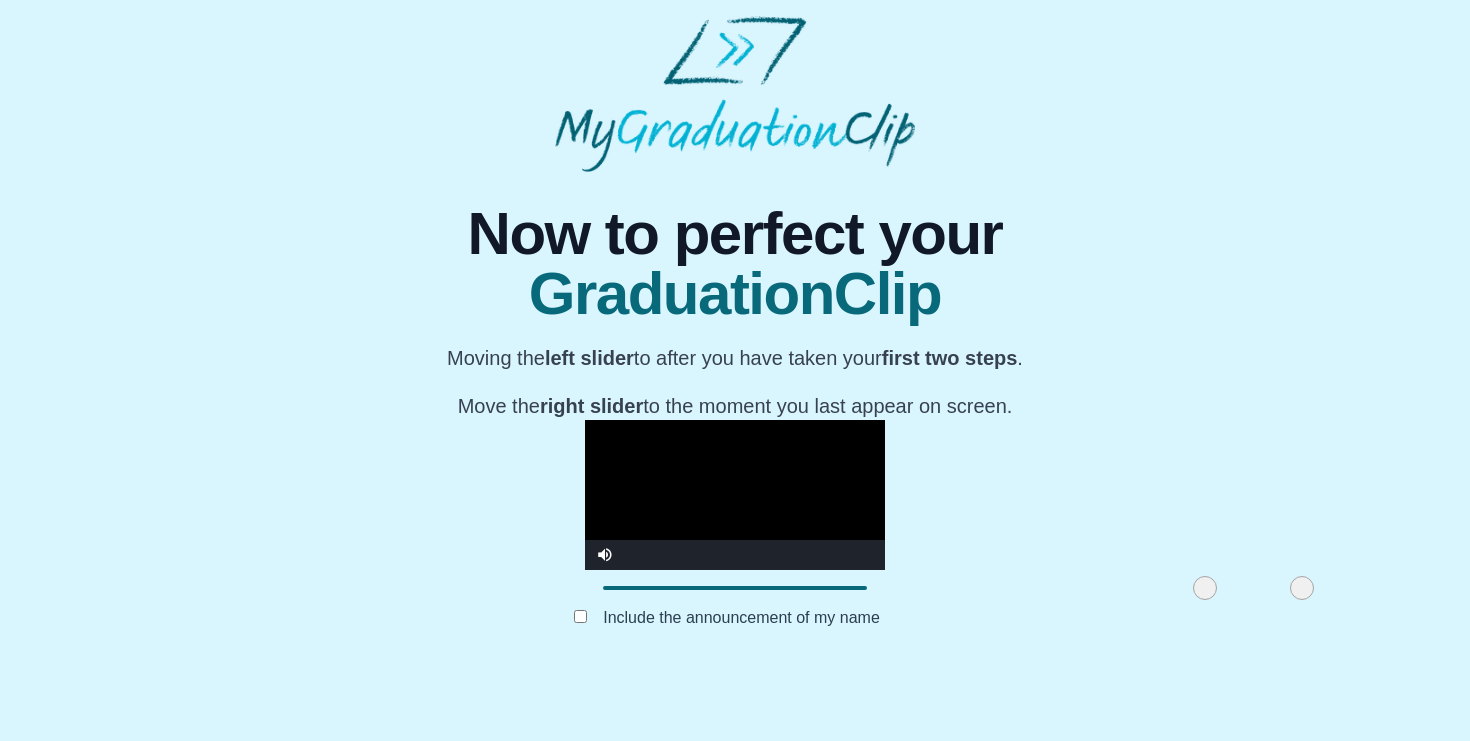 drag, startPoint x: 669, startPoint y: 634, endPoint x: 984, endPoint y: 628, distance: 315.05713 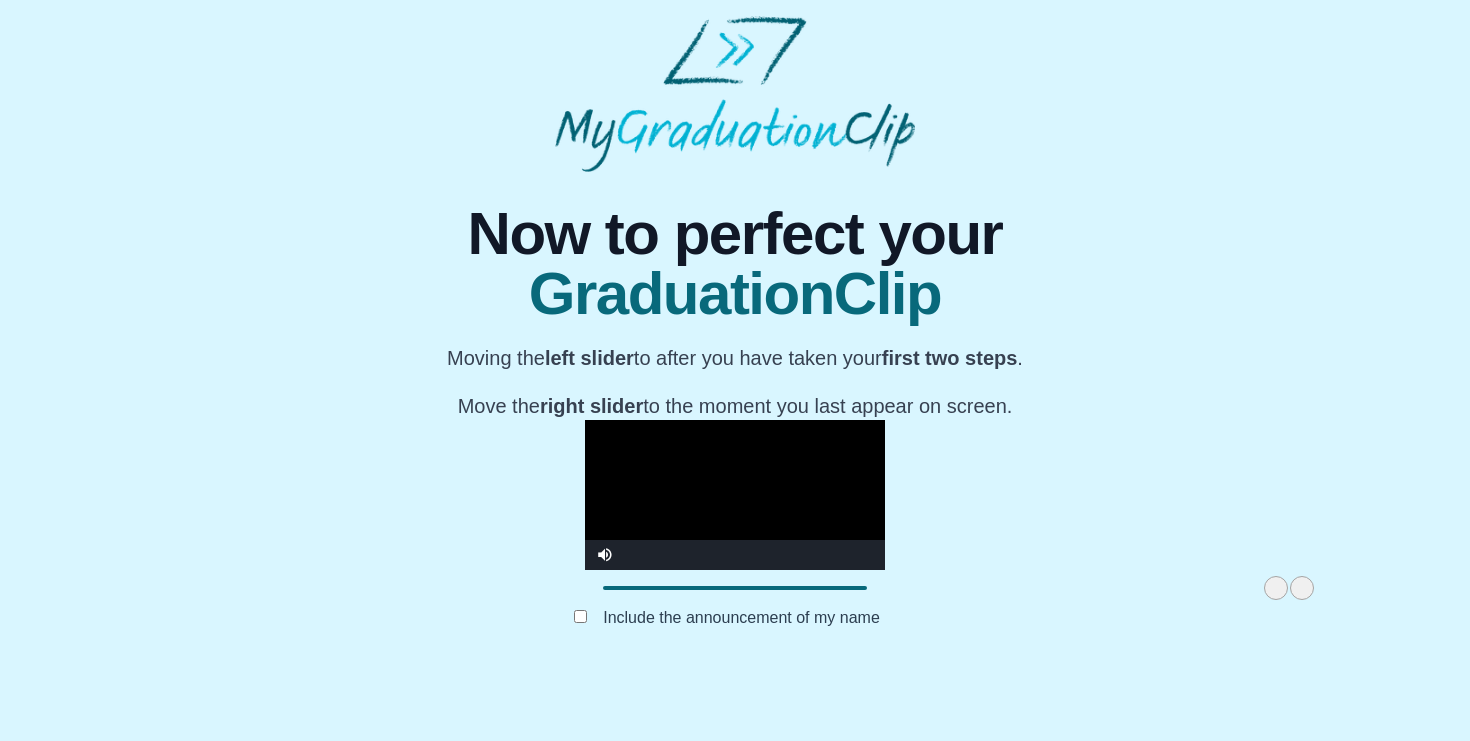 drag, startPoint x: 986, startPoint y: 650, endPoint x: 1098, endPoint y: 646, distance: 112.0714 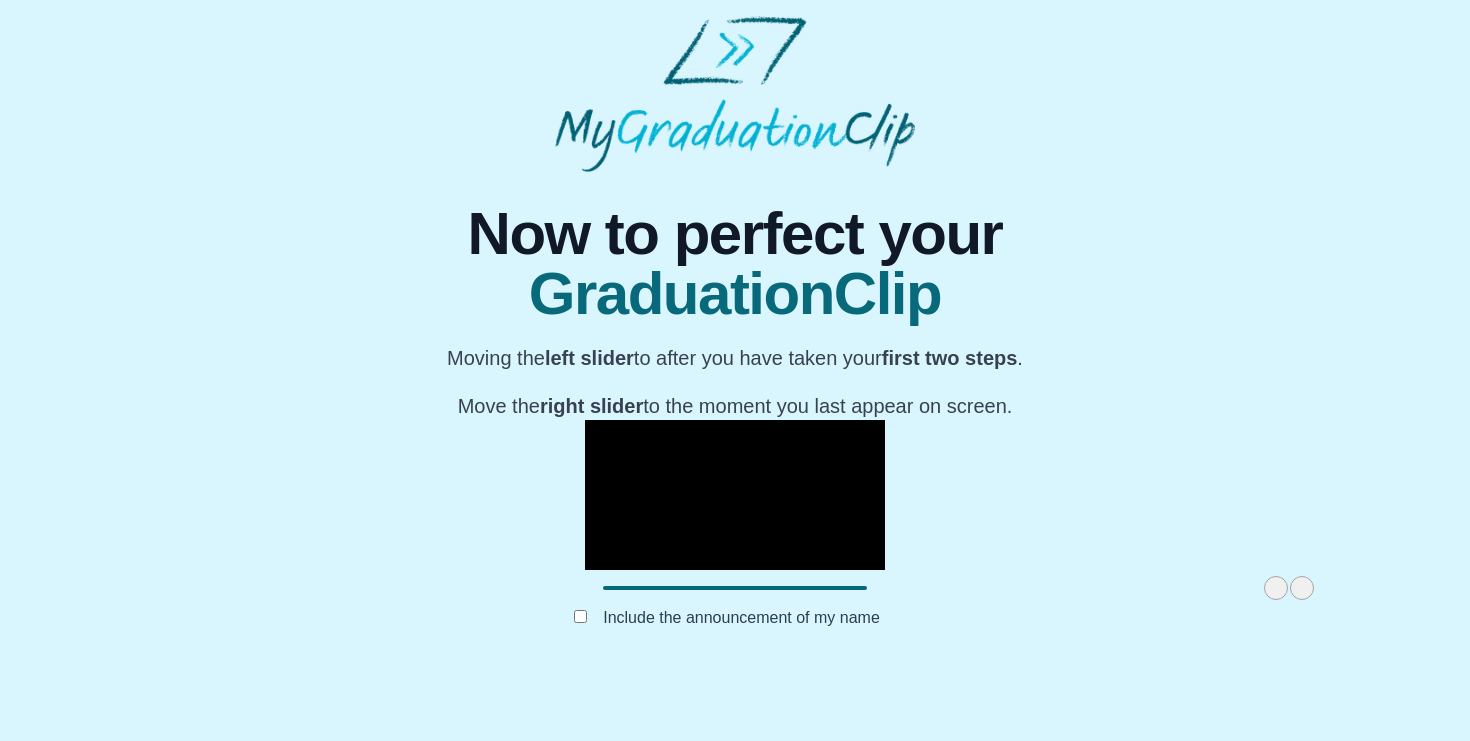 click at bounding box center [1302, 588] 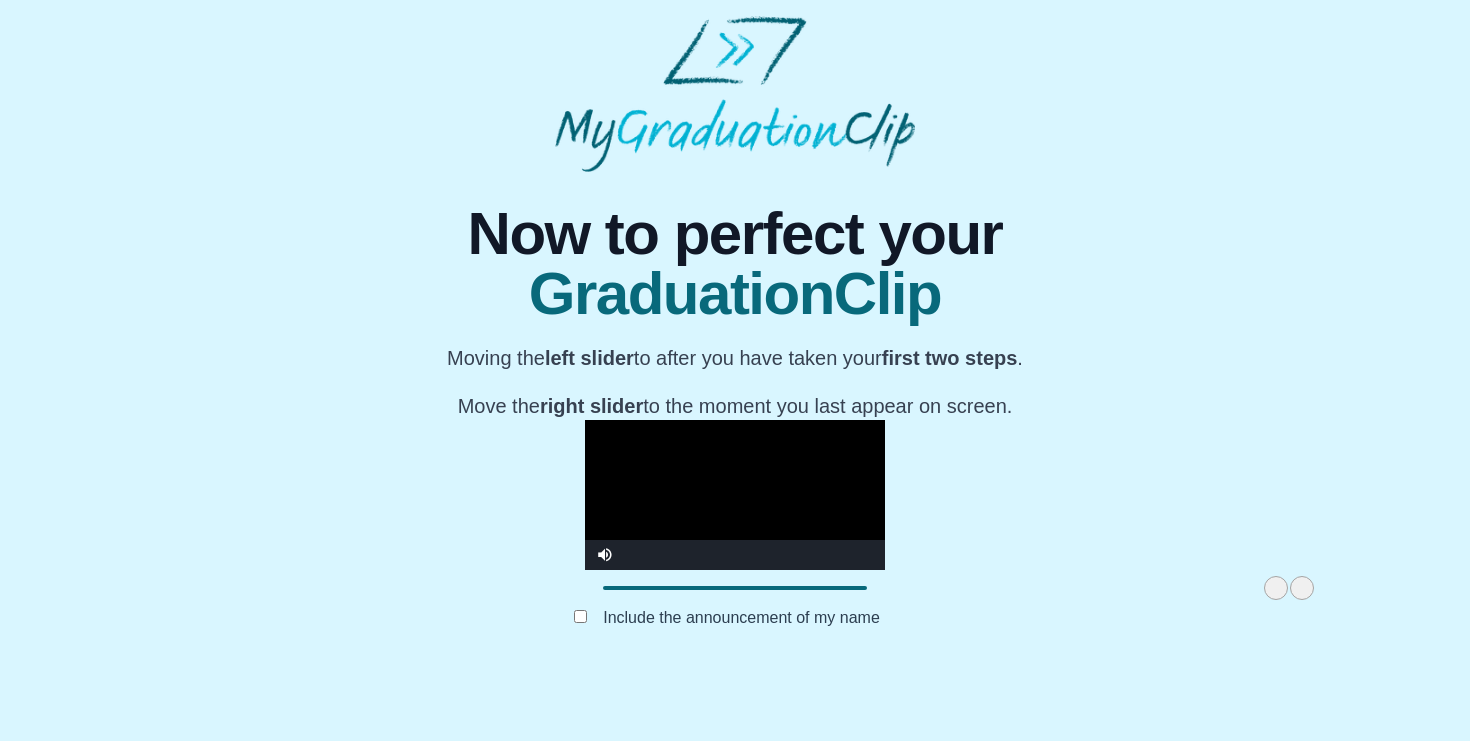 click at bounding box center [735, 495] 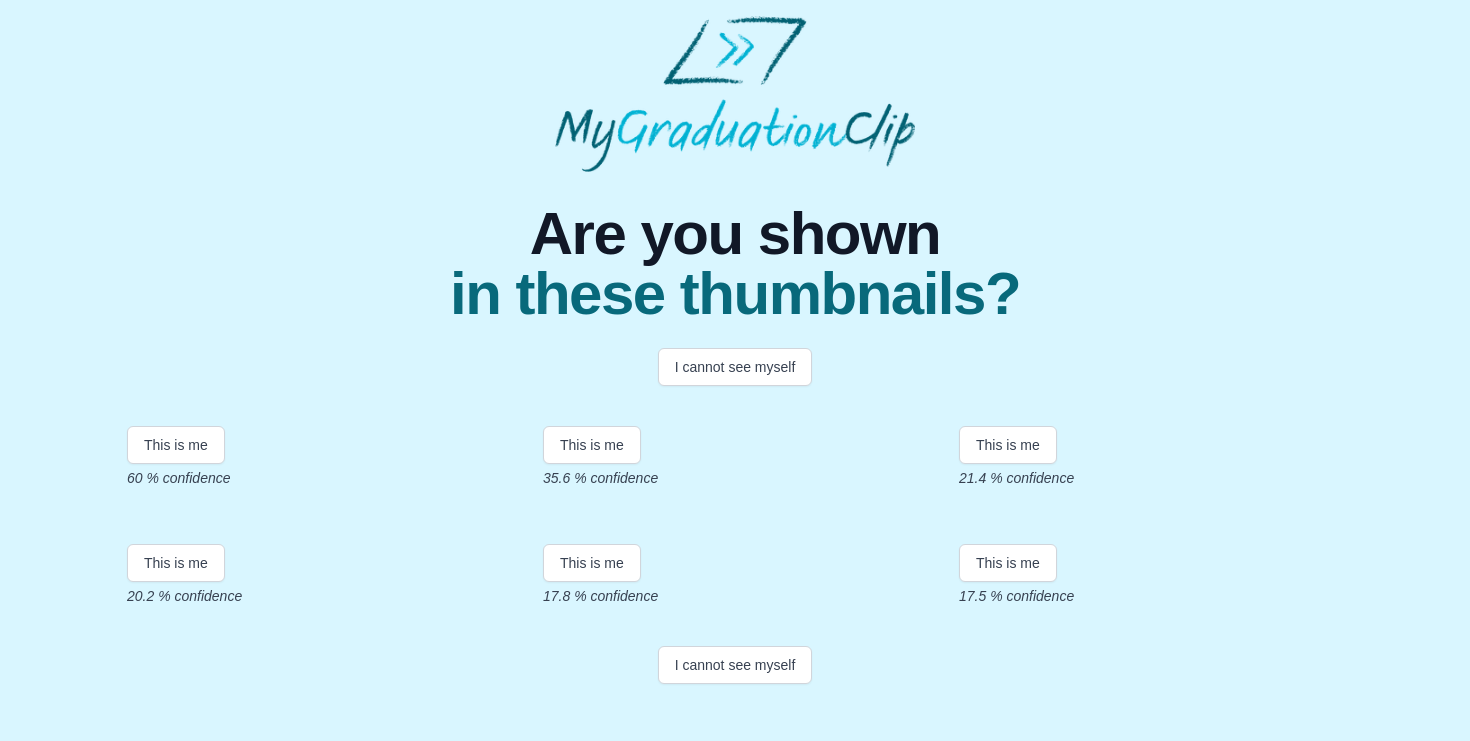 scroll, scrollTop: 257, scrollLeft: 0, axis: vertical 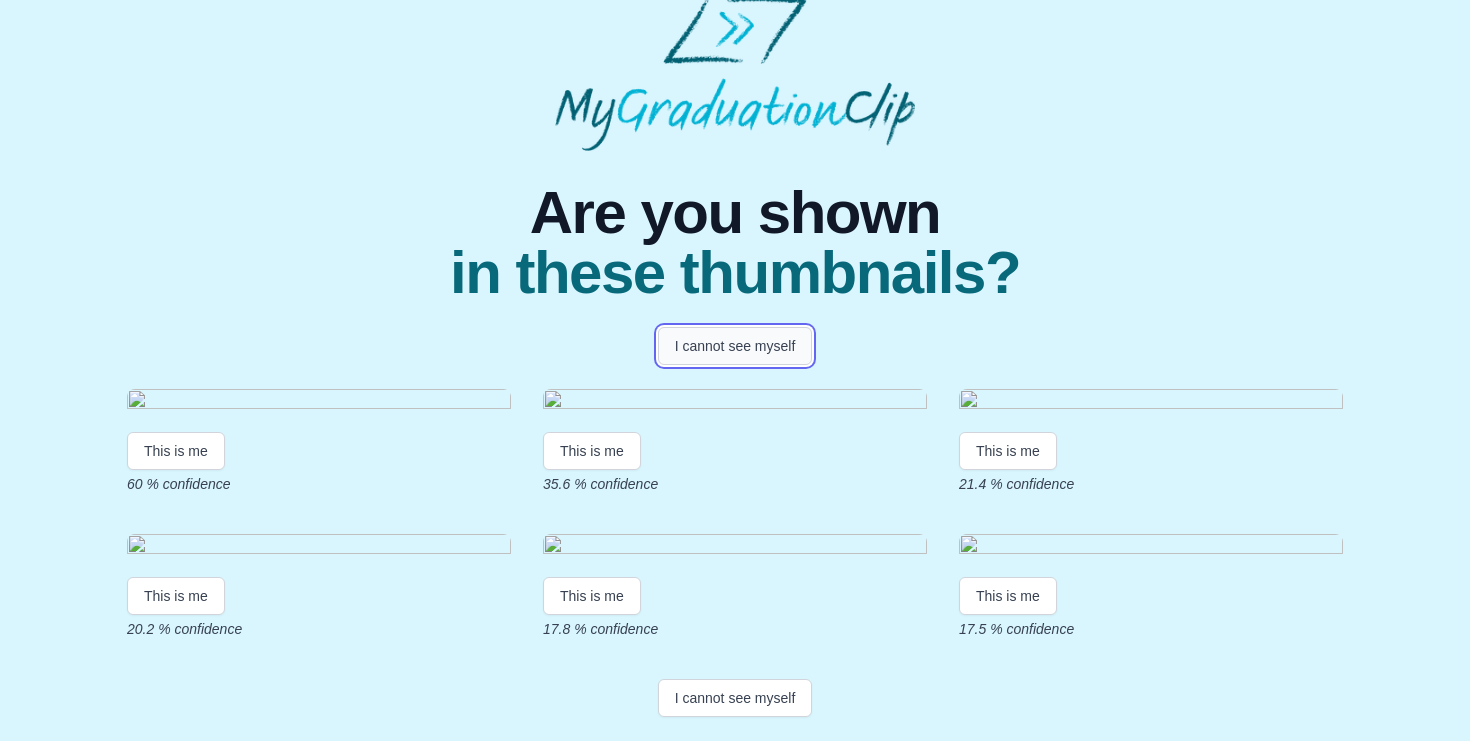 click on "I cannot see myself" at bounding box center [735, 346] 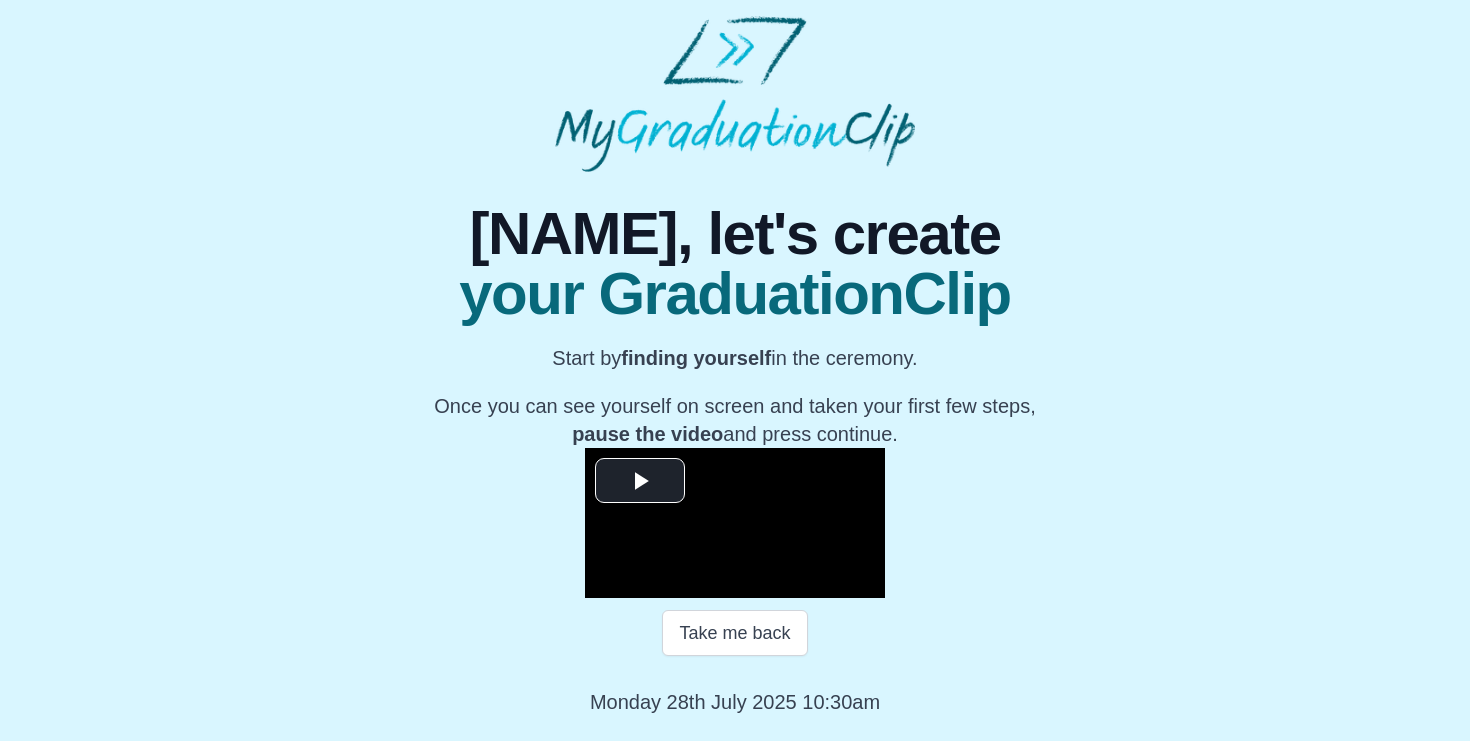 scroll, scrollTop: 255, scrollLeft: 0, axis: vertical 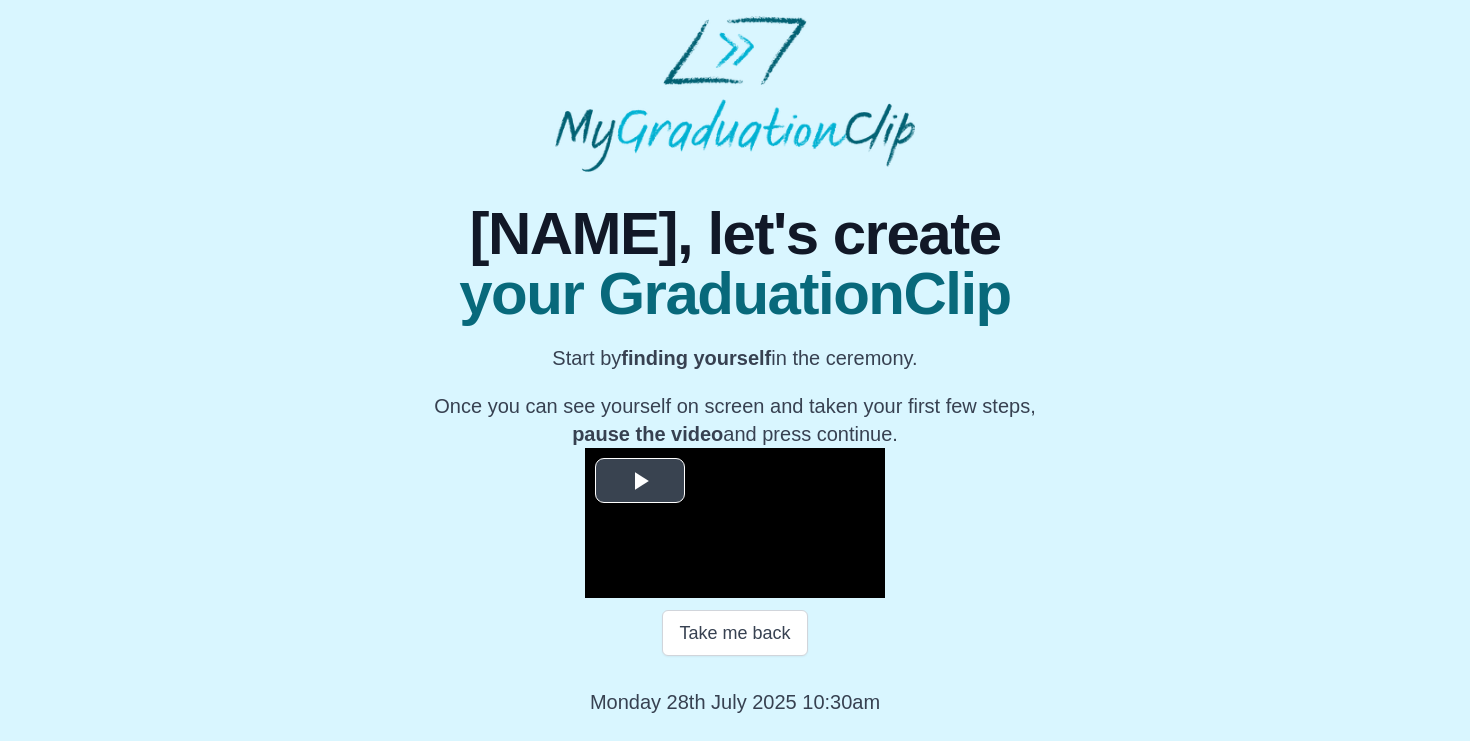 click at bounding box center (640, 481) 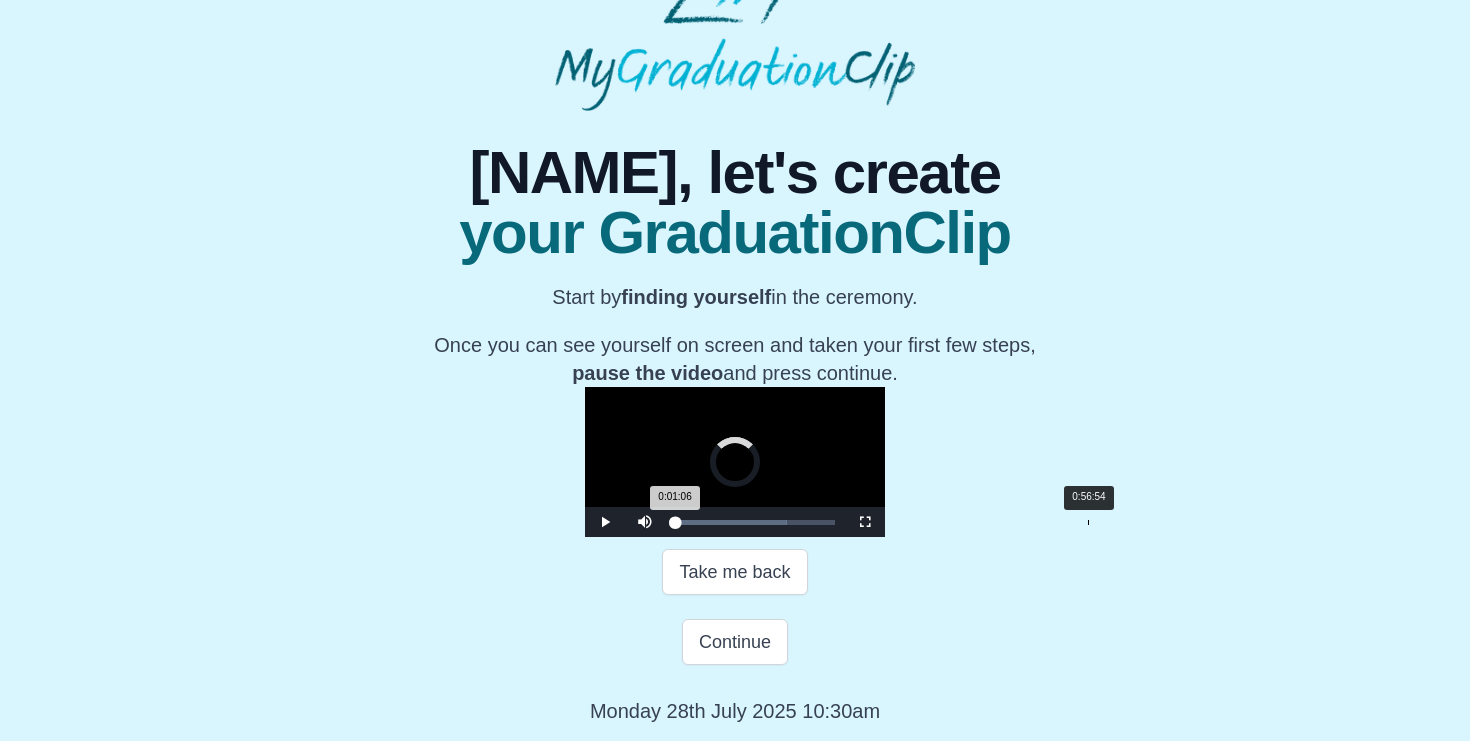 drag, startPoint x: 466, startPoint y: 596, endPoint x: 871, endPoint y: 586, distance: 405.12344 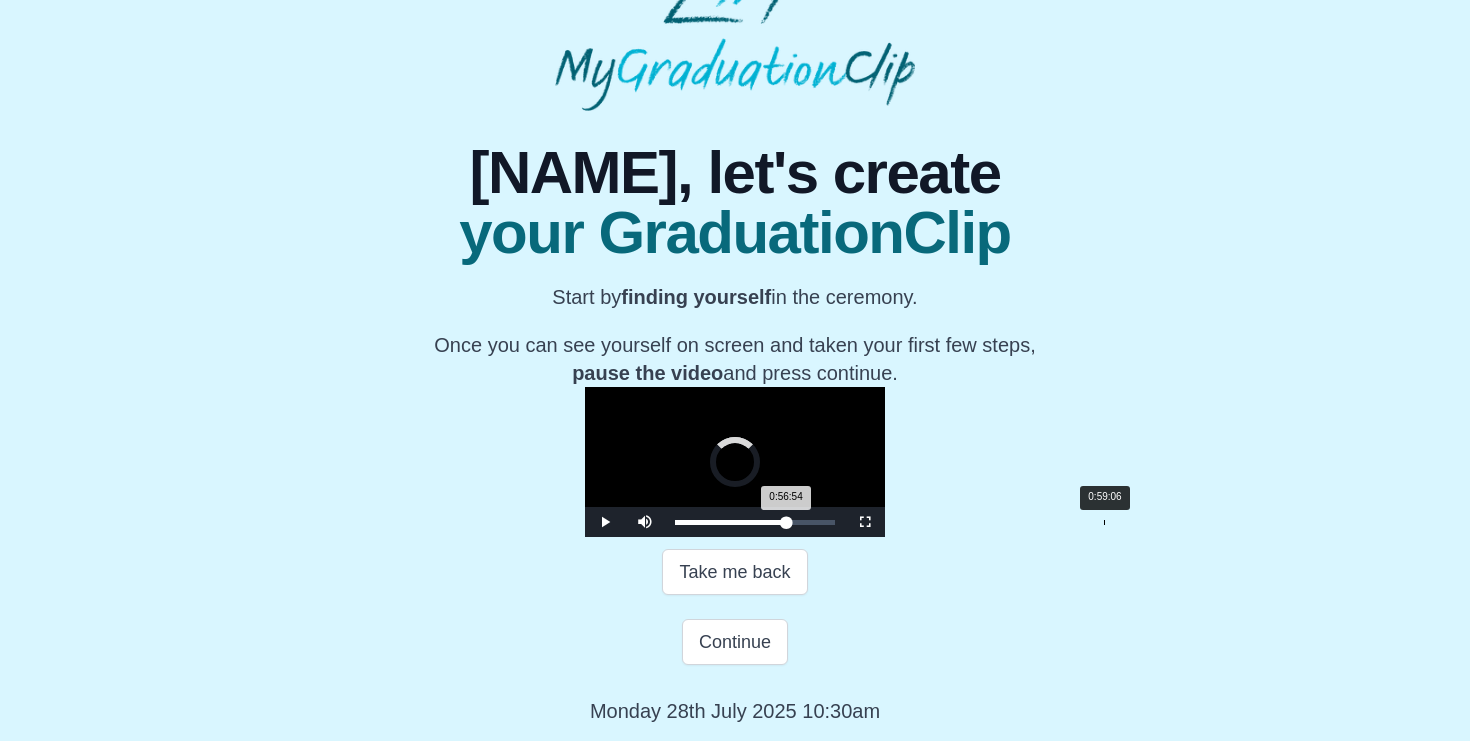 drag, startPoint x: 871, startPoint y: 586, endPoint x: 890, endPoint y: 586, distance: 19 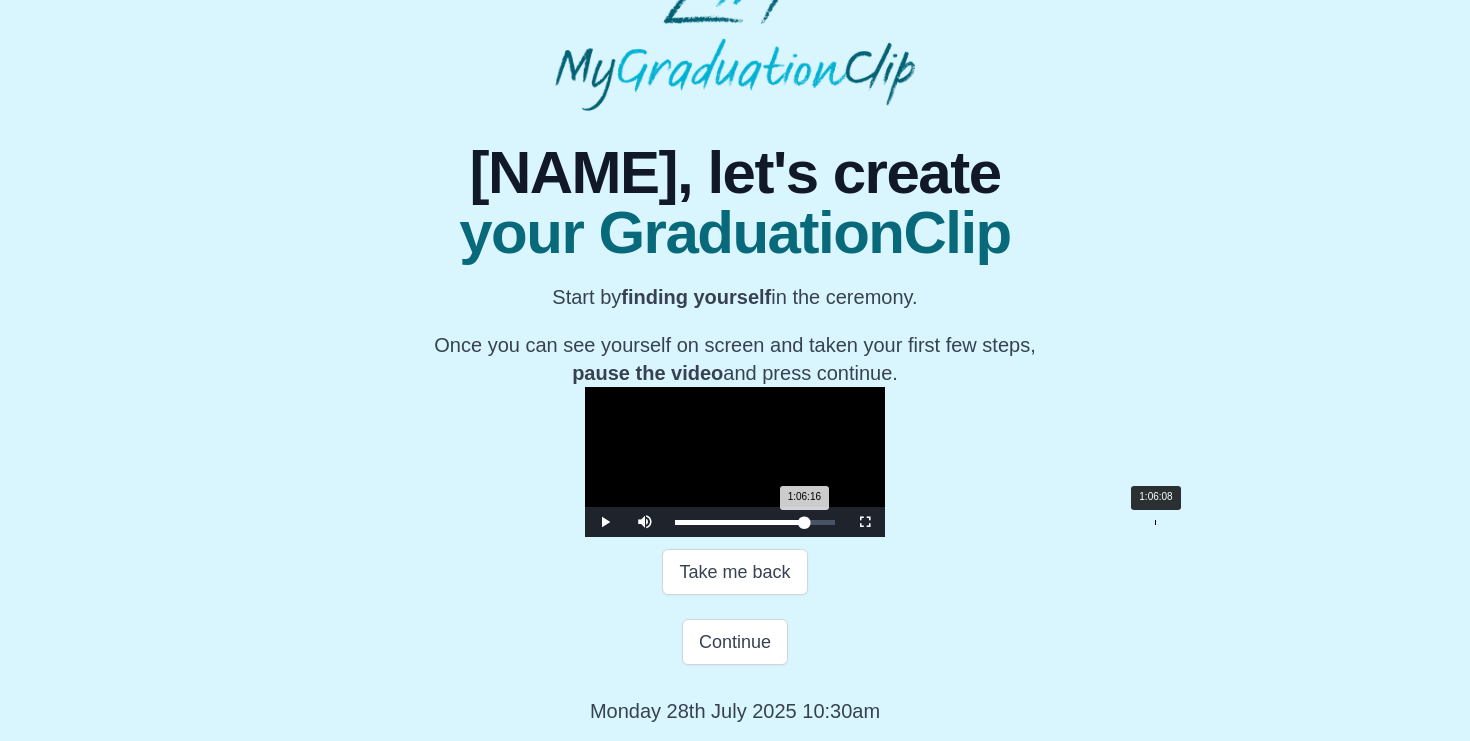 drag, startPoint x: 890, startPoint y: 586, endPoint x: 938, endPoint y: 586, distance: 48 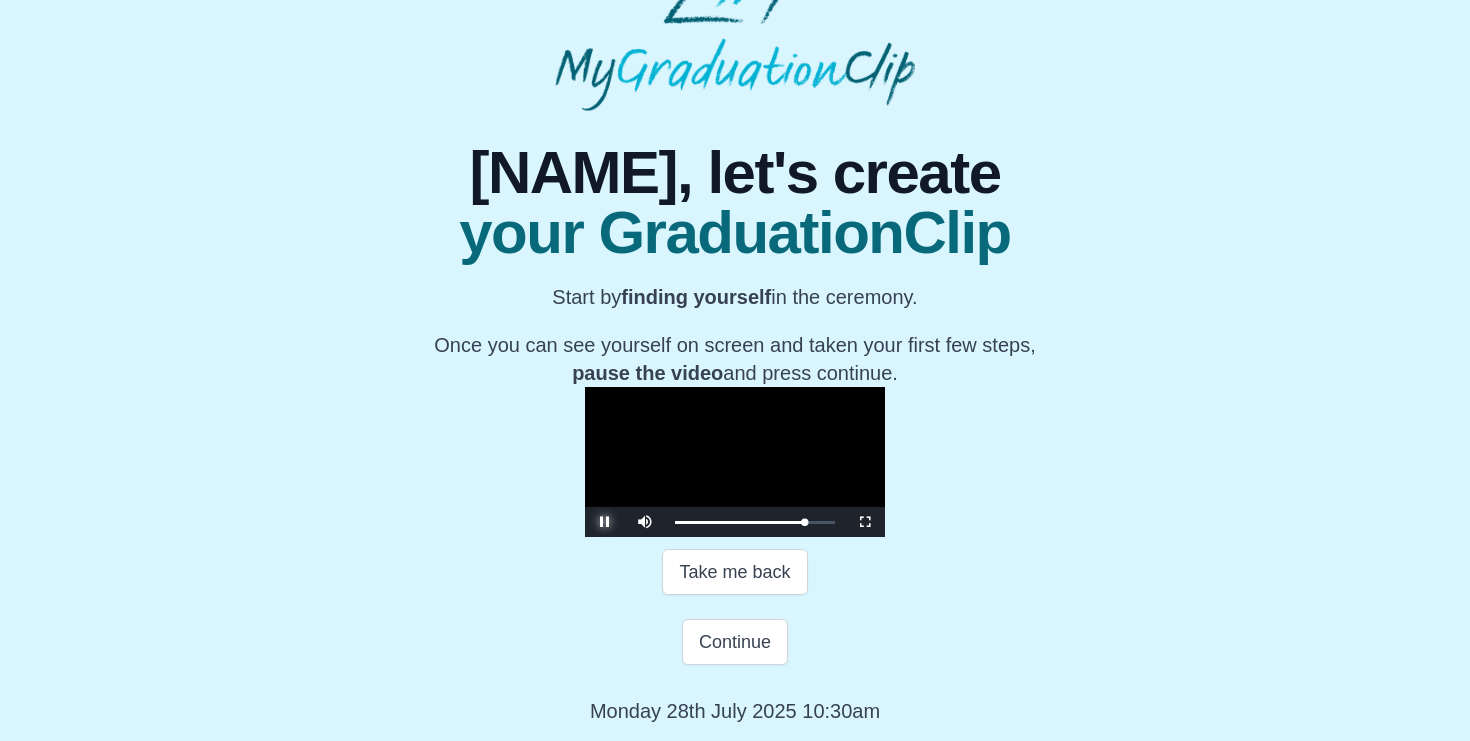 click at bounding box center [605, 522] 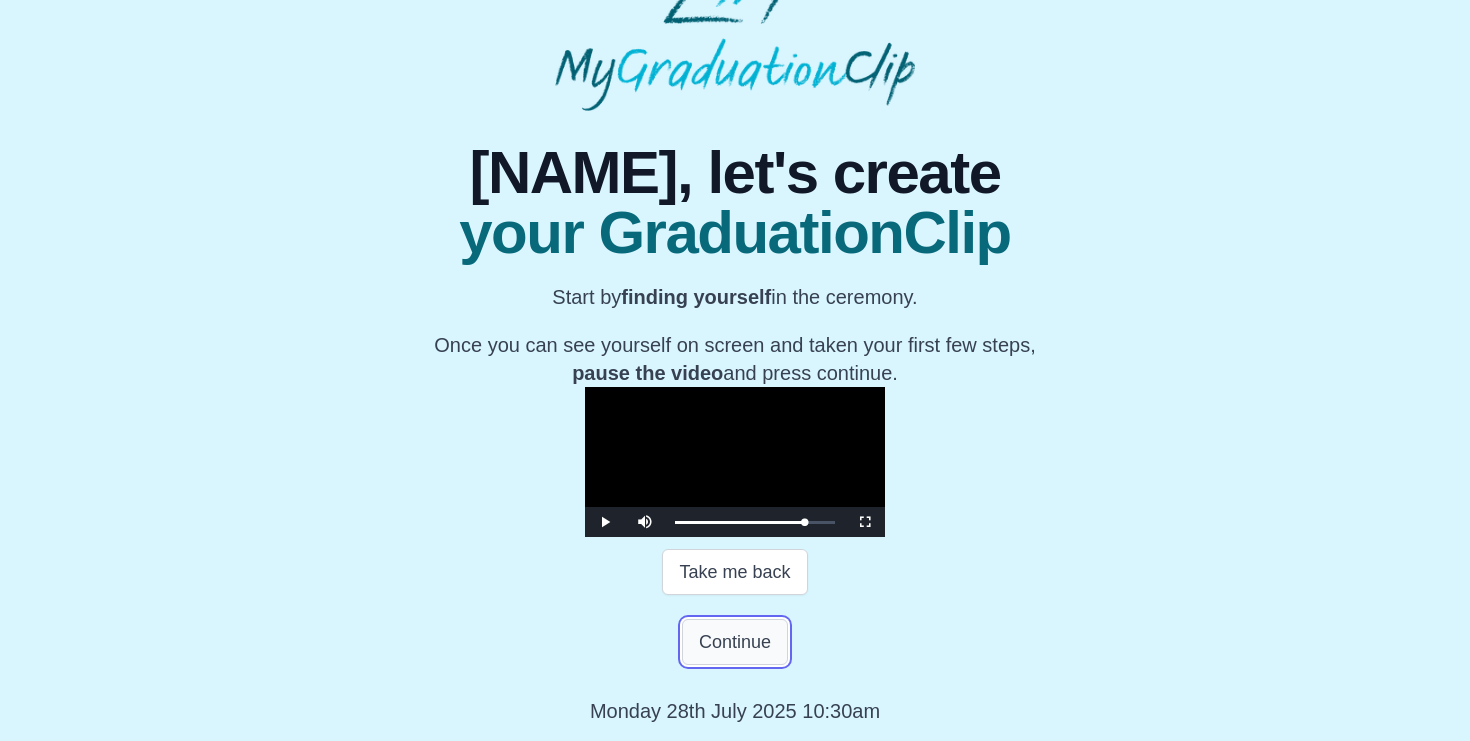 click on "Continue" at bounding box center (735, 642) 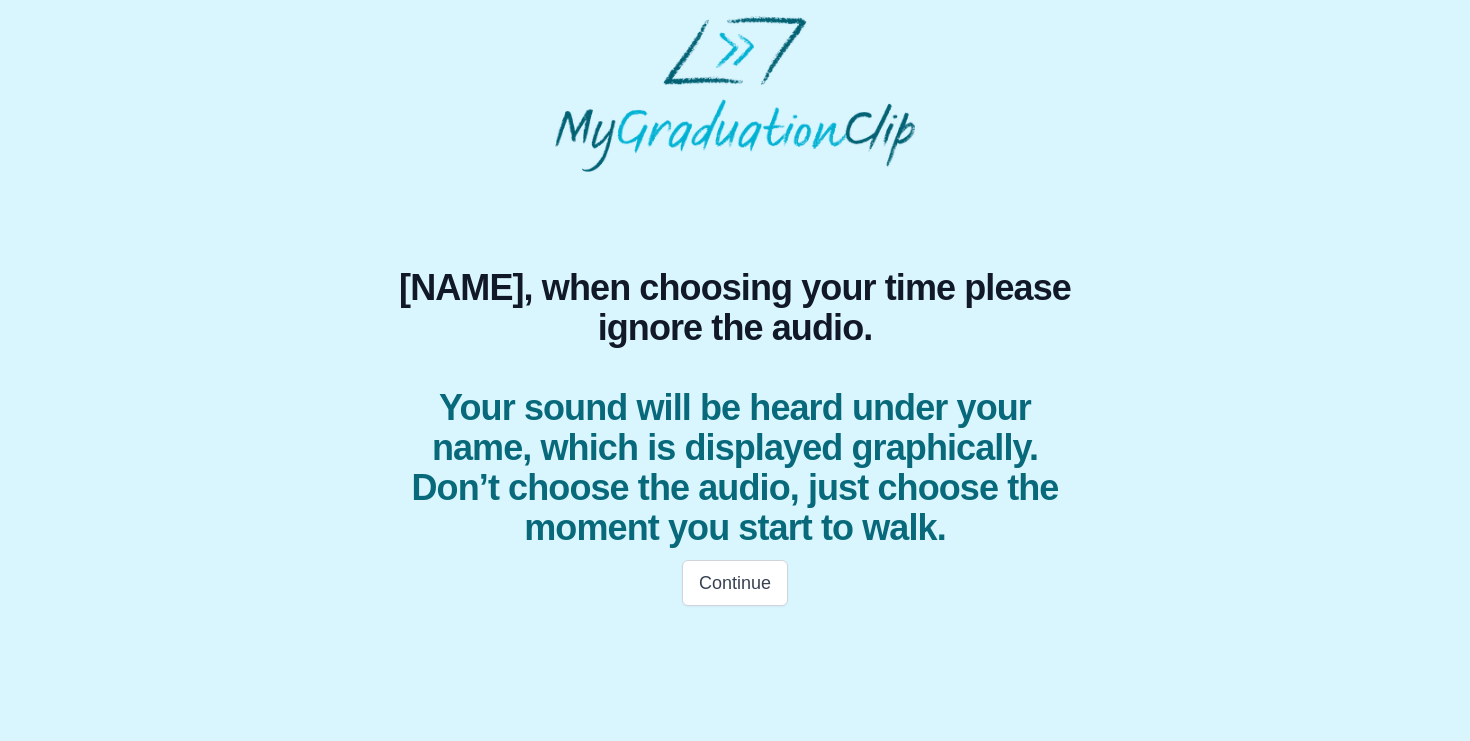 scroll, scrollTop: 0, scrollLeft: 0, axis: both 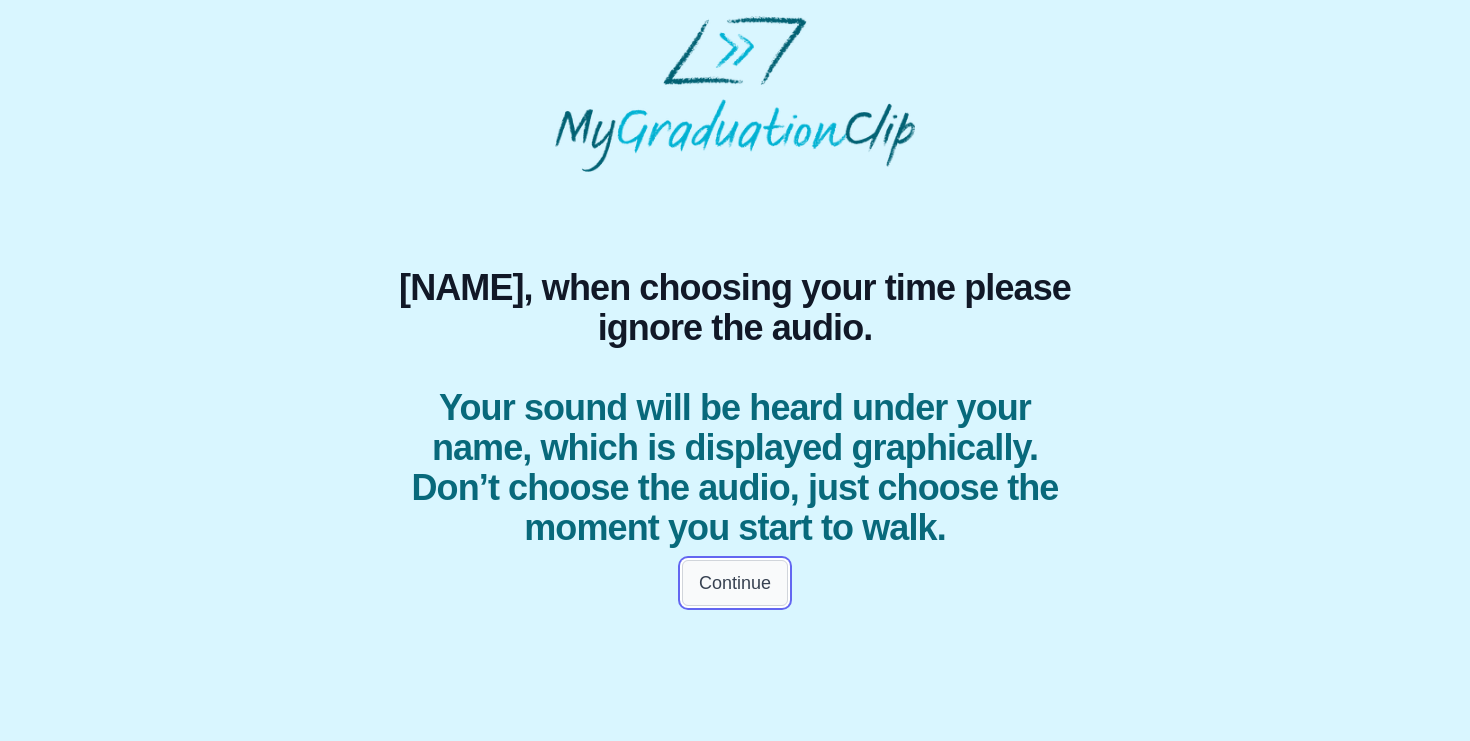 click on "Continue" at bounding box center (735, 583) 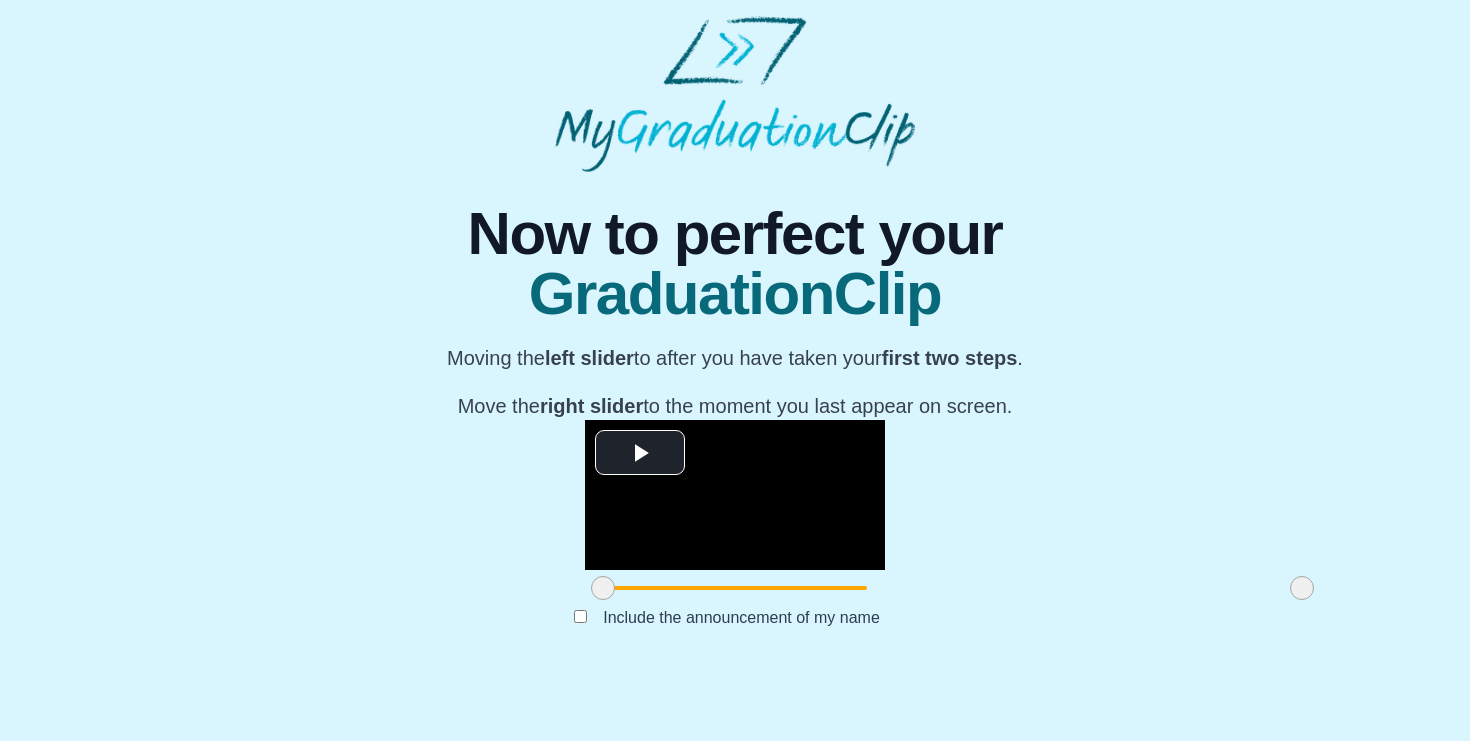 scroll, scrollTop: 196, scrollLeft: 0, axis: vertical 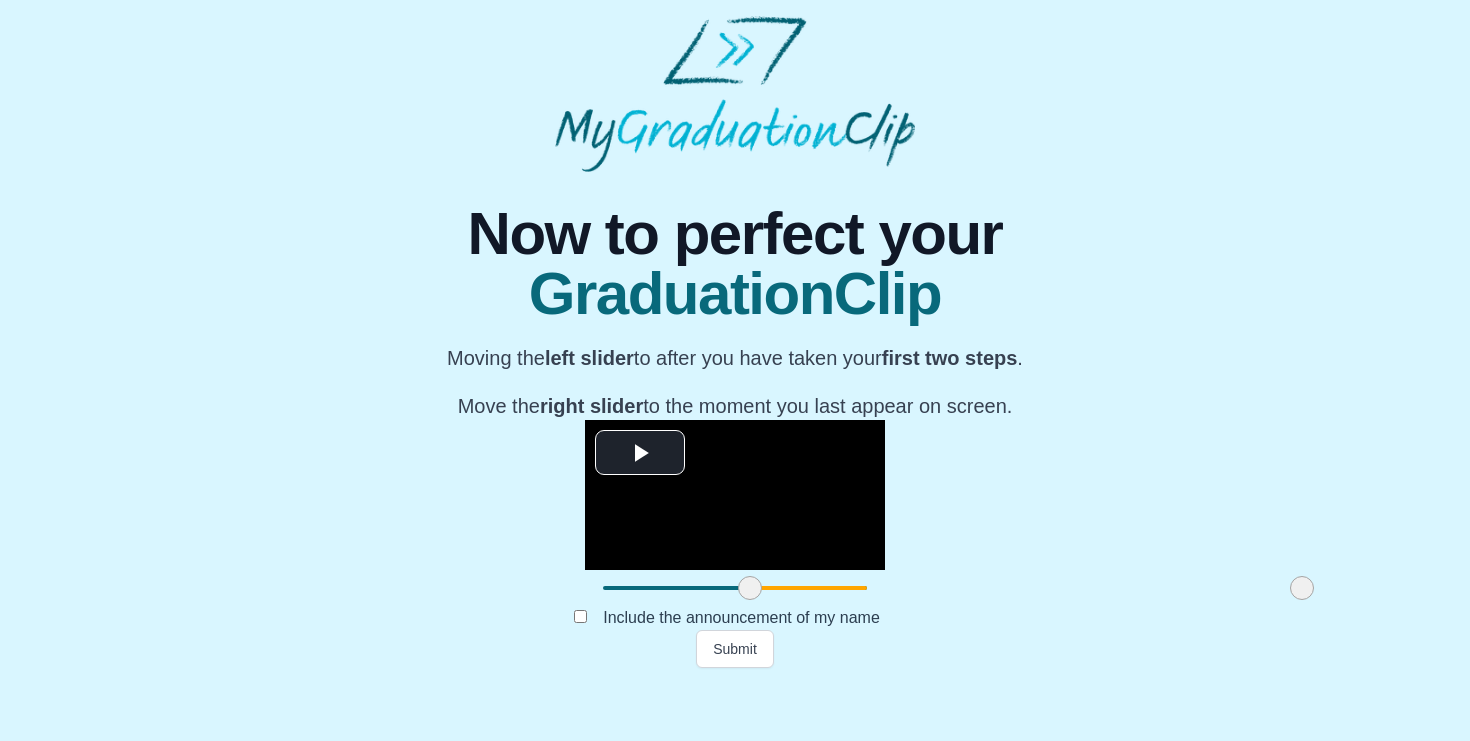 drag, startPoint x: 384, startPoint y: 660, endPoint x: 531, endPoint y: 662, distance: 147.01361 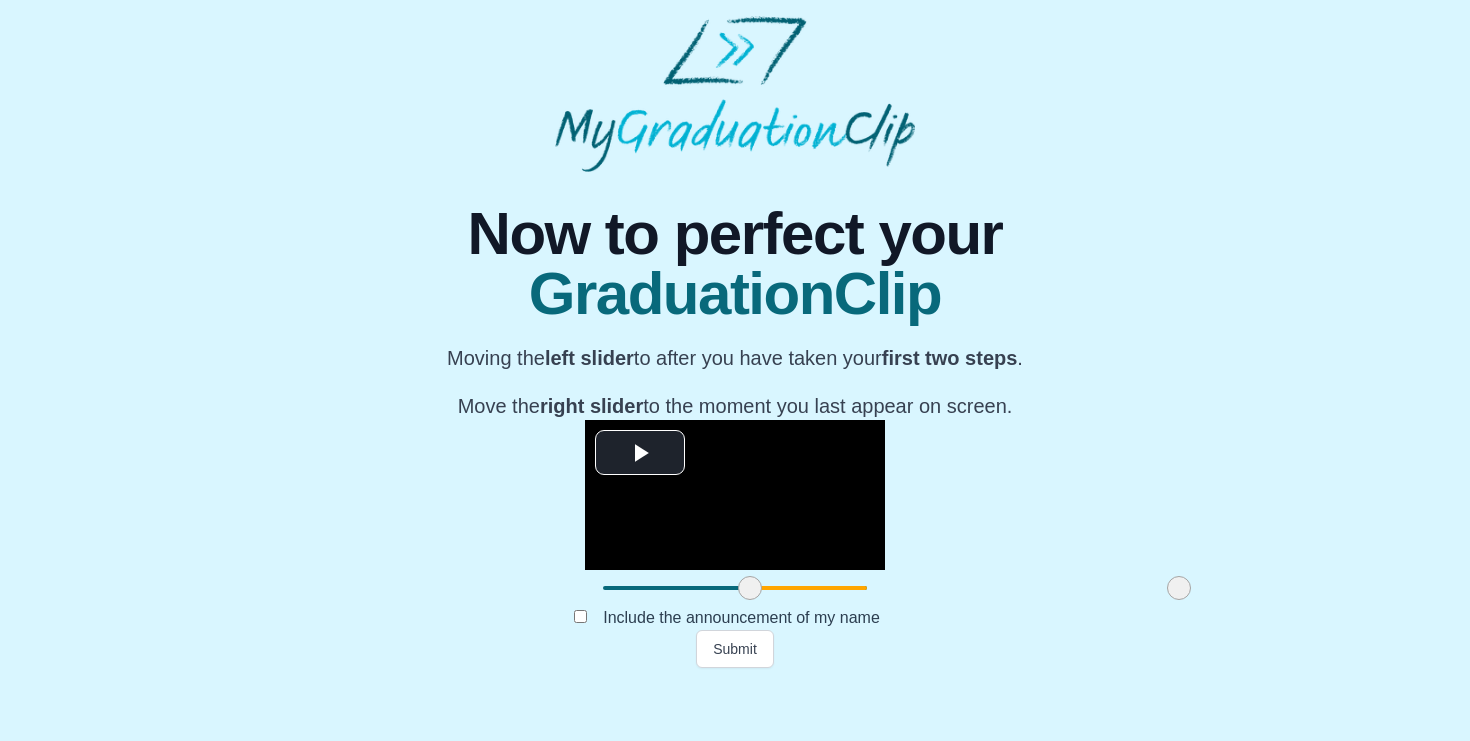drag, startPoint x: 1077, startPoint y: 654, endPoint x: 955, endPoint y: 665, distance: 122.494896 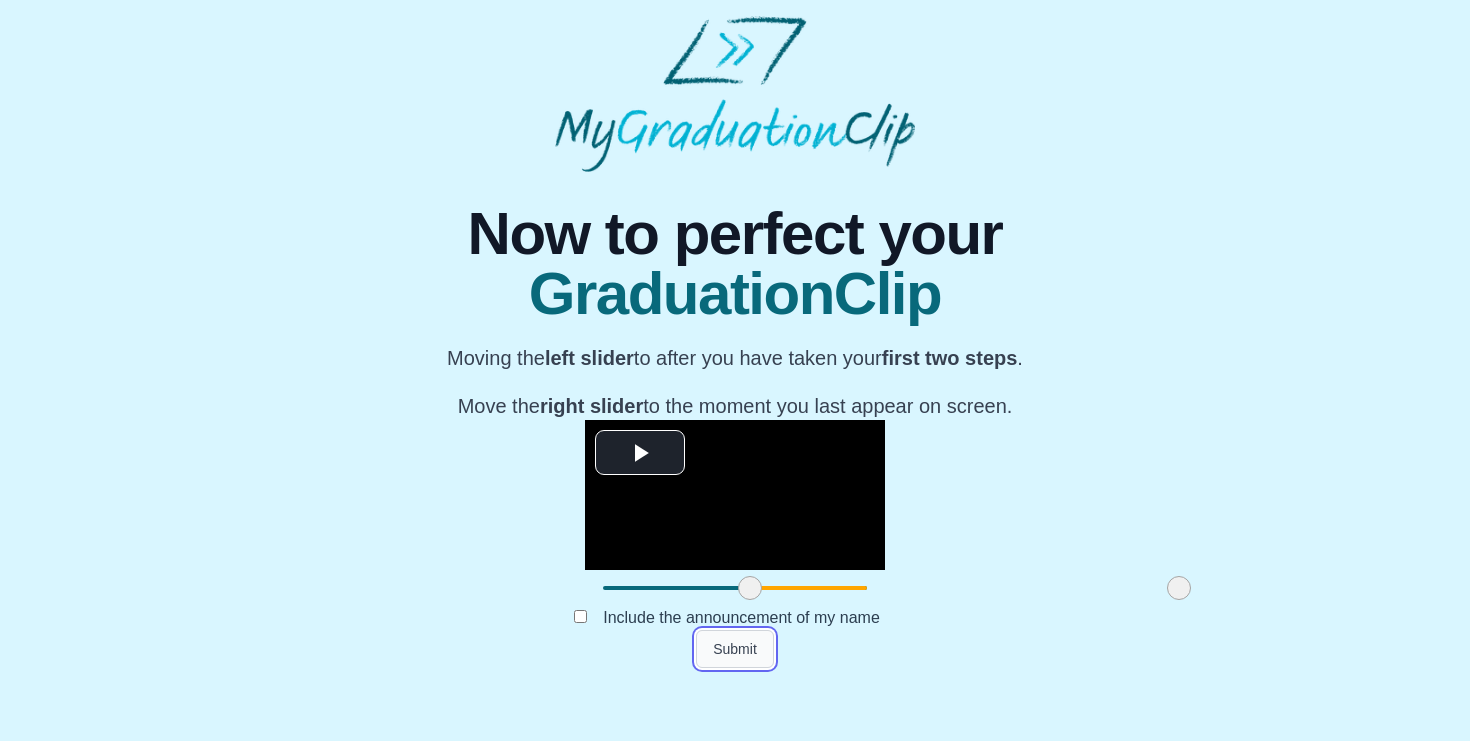 click on "Submit" at bounding box center [735, 649] 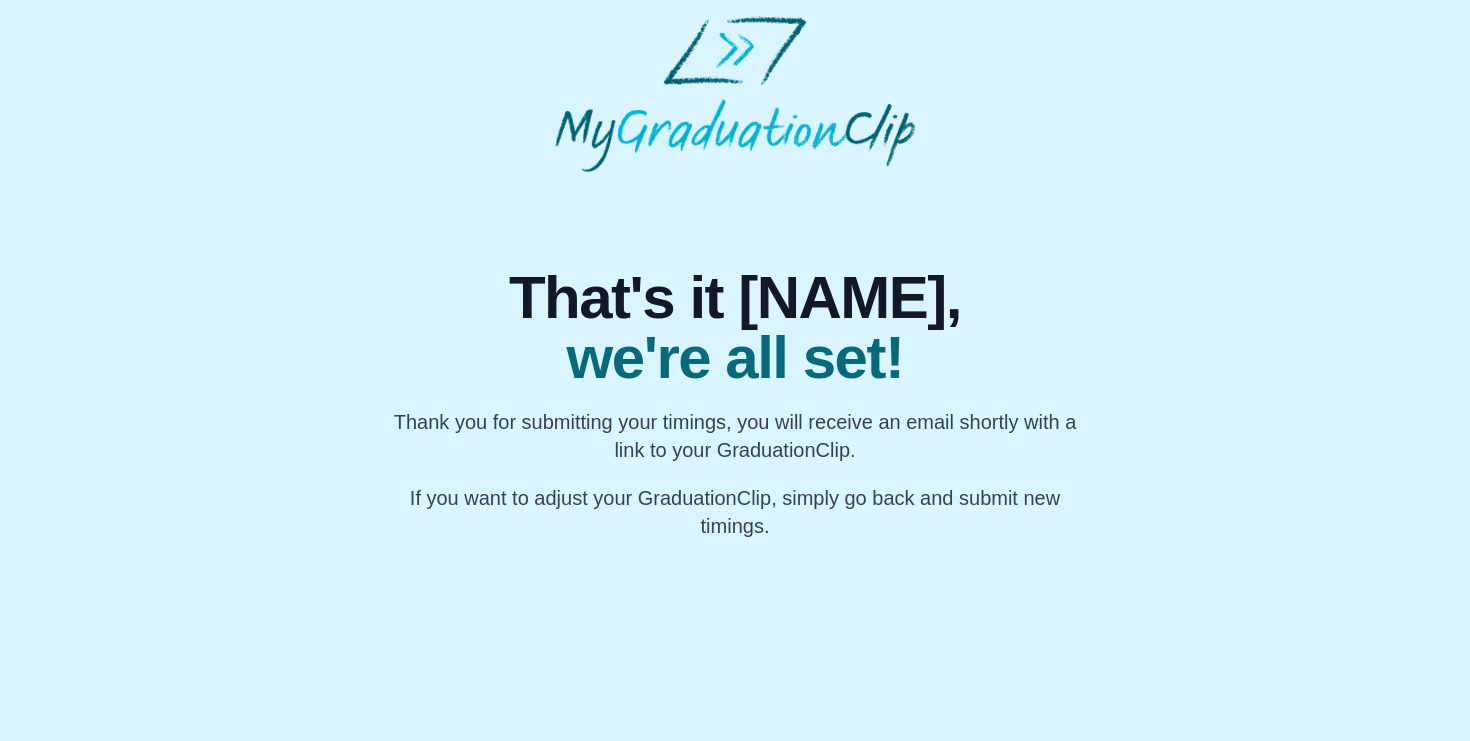 scroll, scrollTop: 0, scrollLeft: 0, axis: both 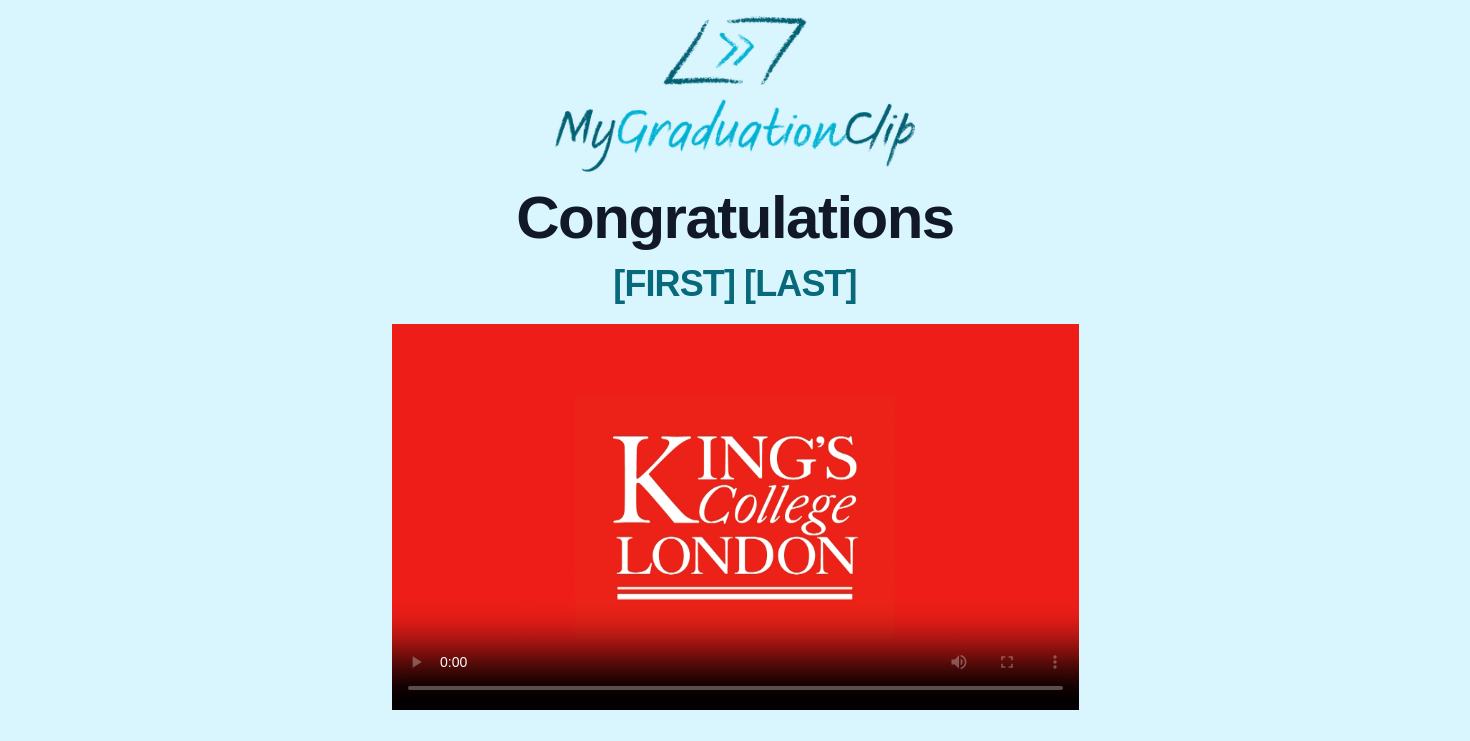 click at bounding box center [735, 517] 